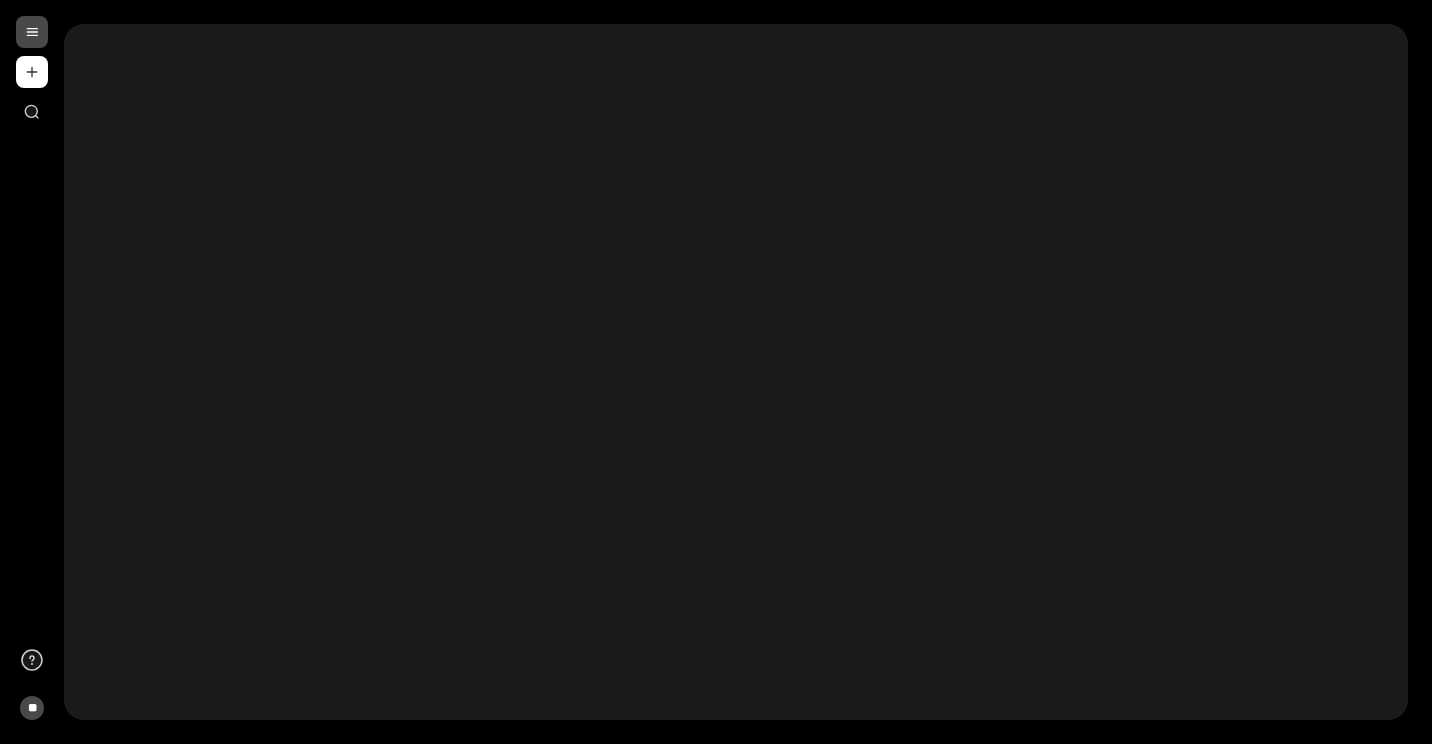 scroll, scrollTop: 0, scrollLeft: 0, axis: both 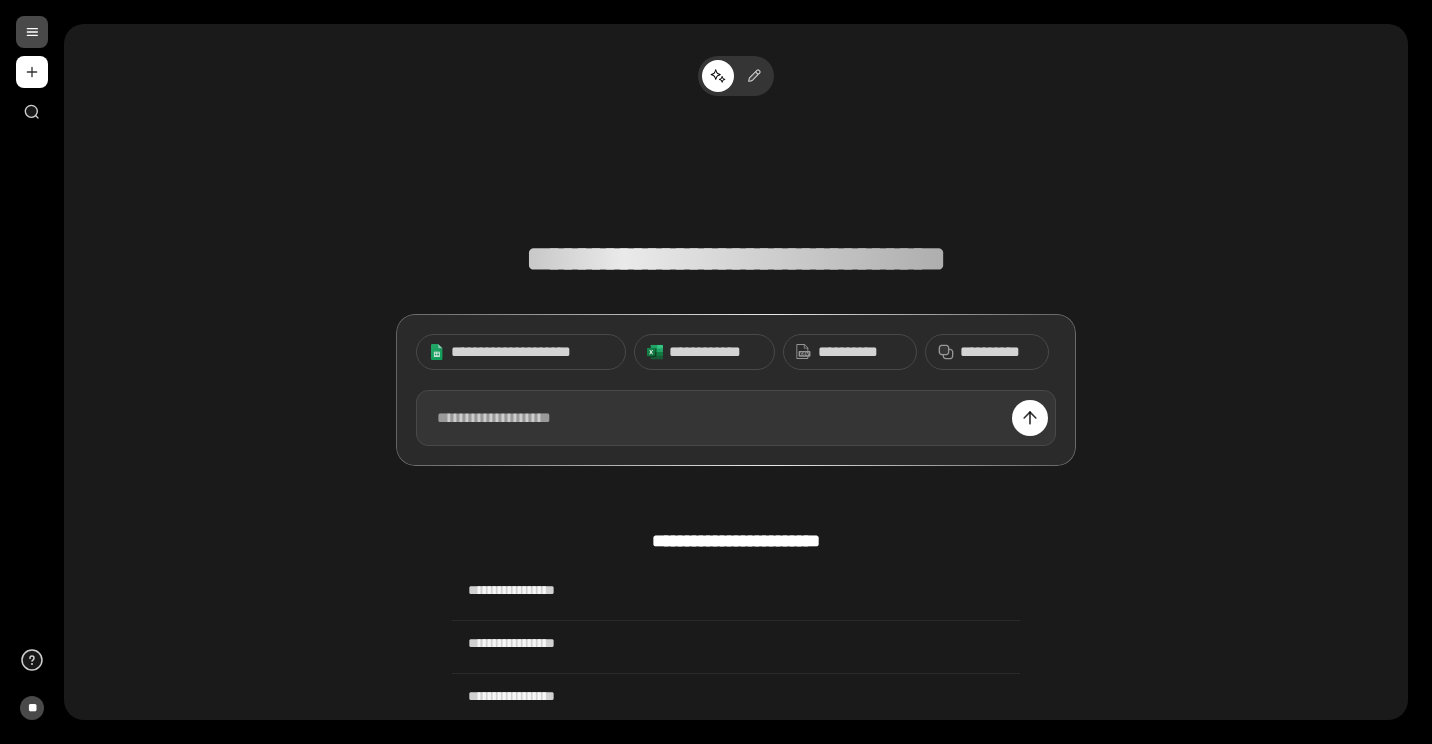 click at bounding box center (736, 418) 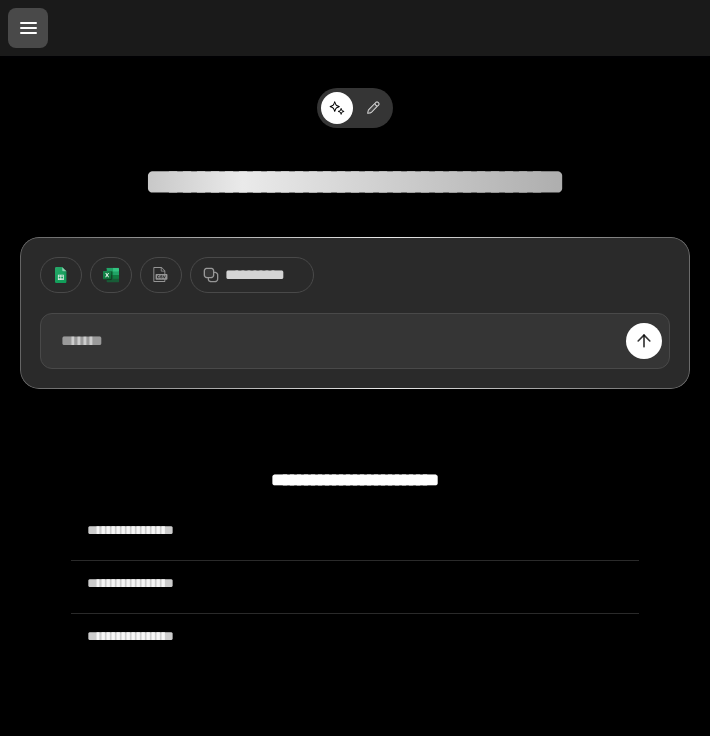 click at bounding box center [355, 341] 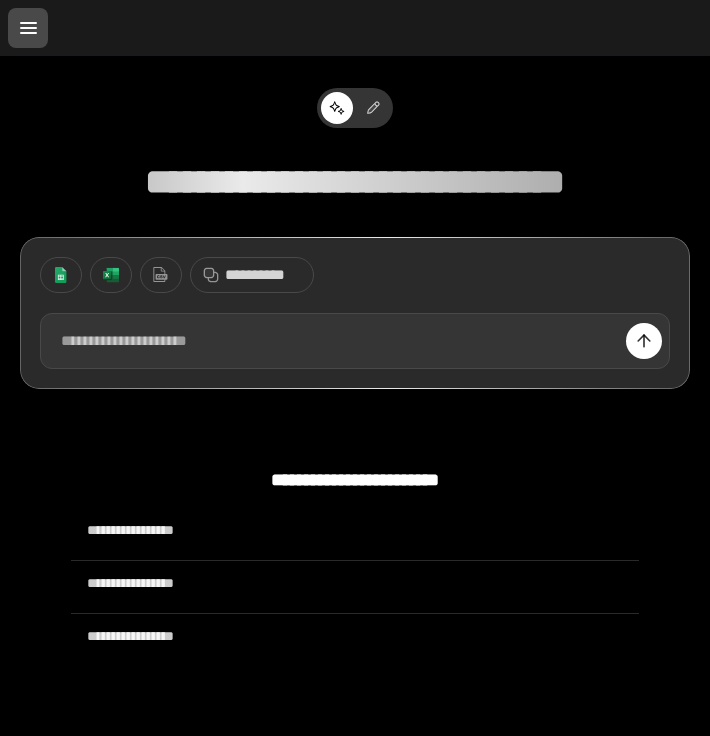 type 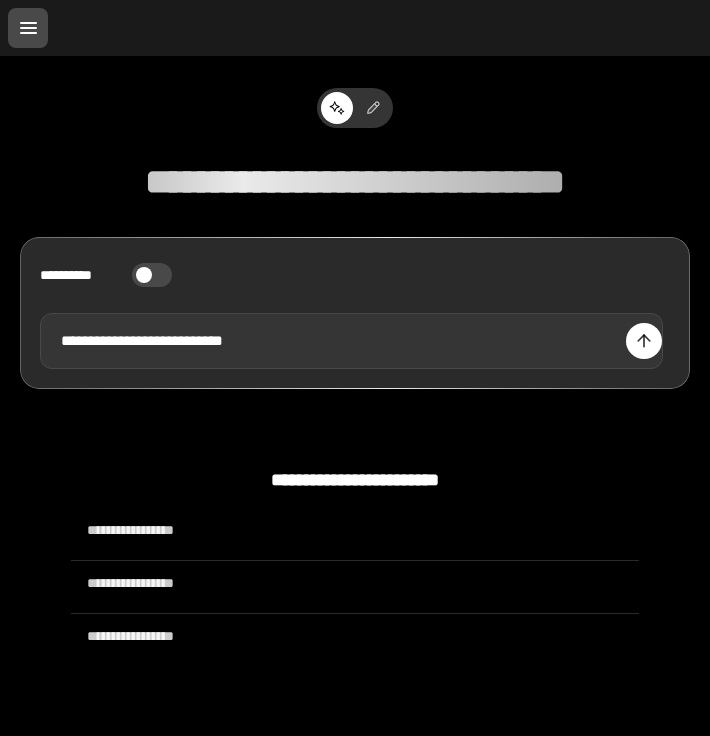 click on "**********" at bounding box center (351, 341) 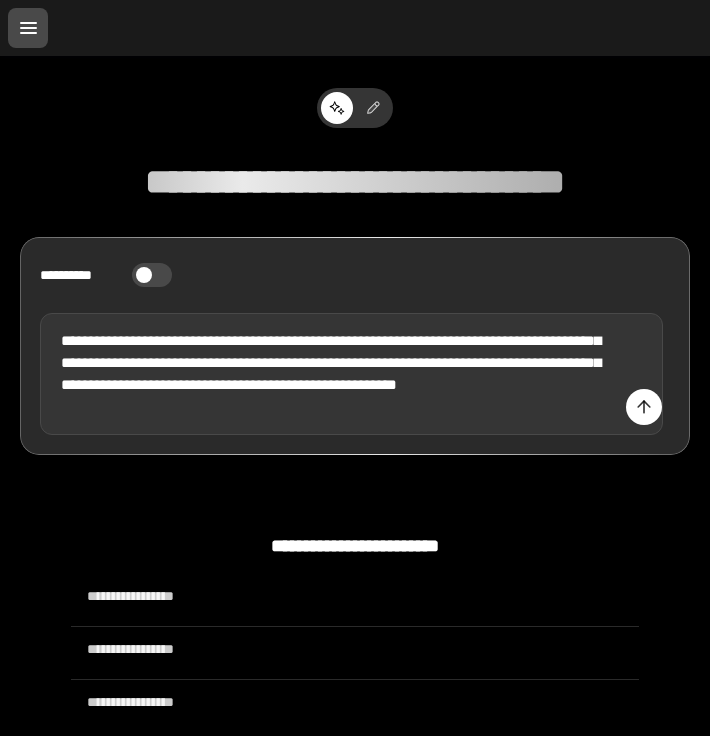 click on "**********" at bounding box center (351, 374) 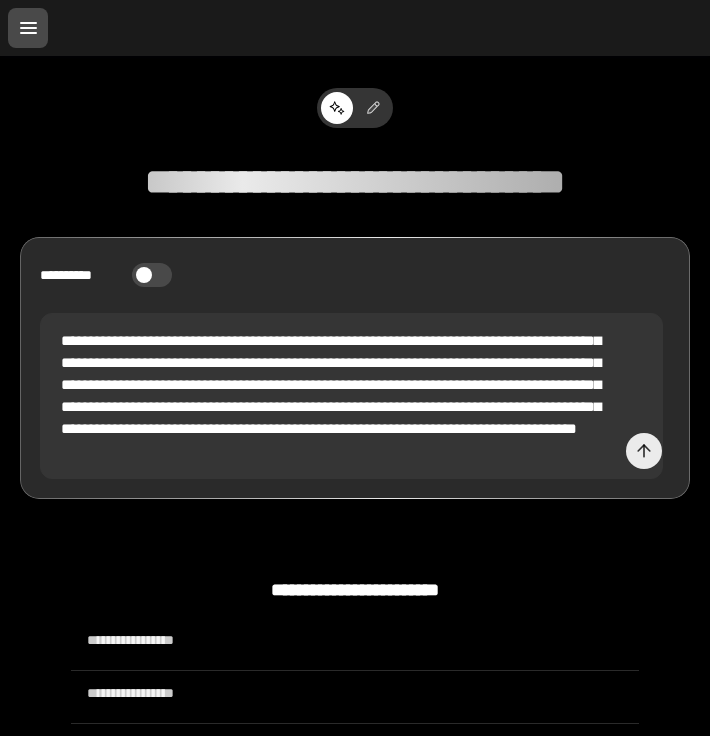 click at bounding box center (644, 451) 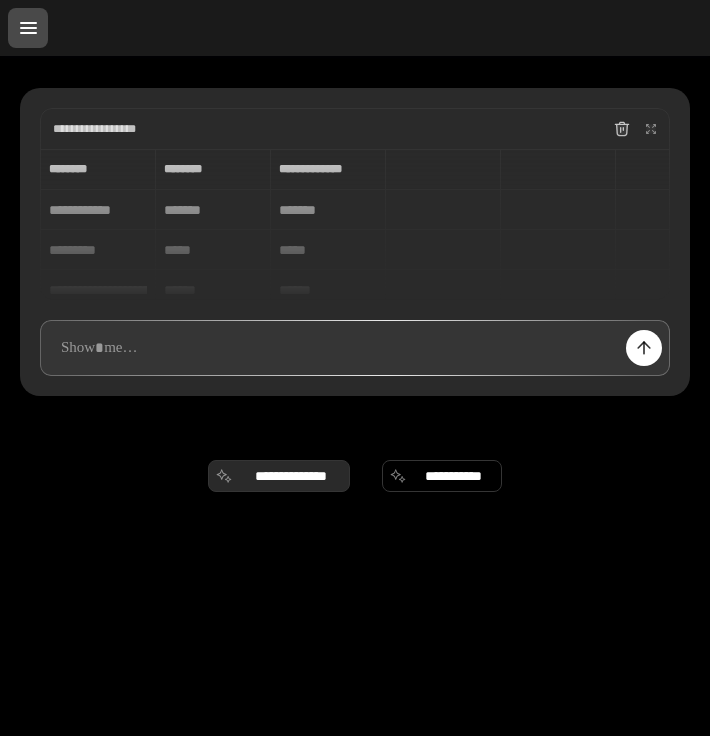 click on "**********" at bounding box center (291, 476) 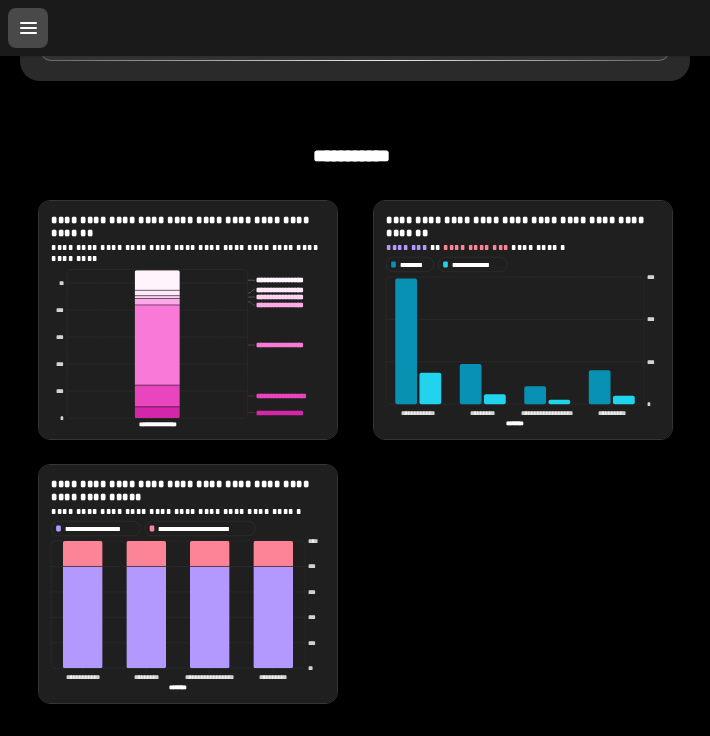 scroll, scrollTop: 319, scrollLeft: 0, axis: vertical 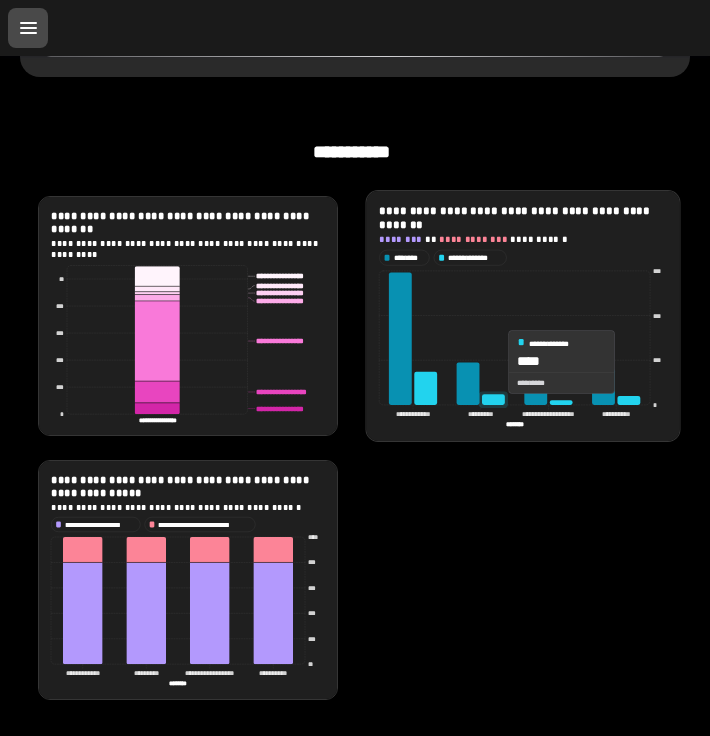 click 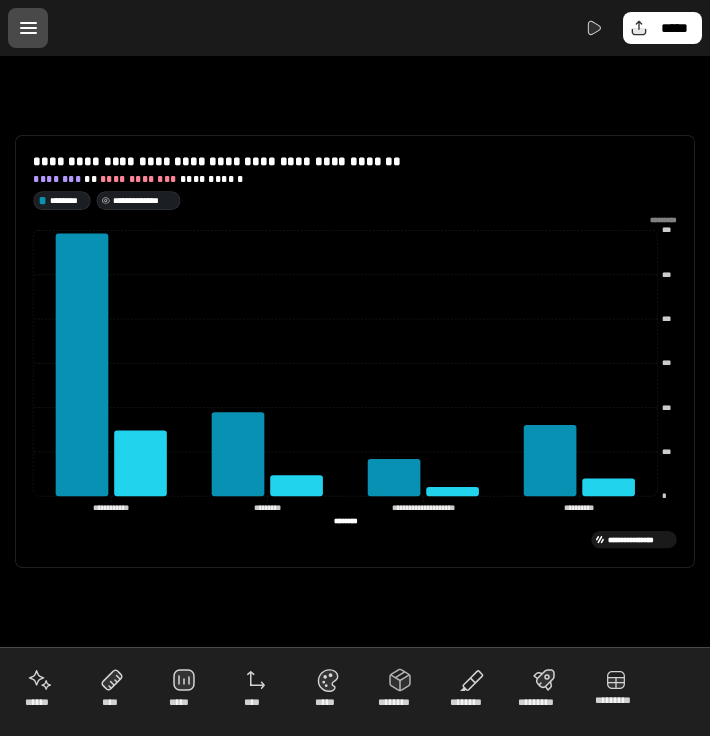click on "**********" at bounding box center (139, 200) 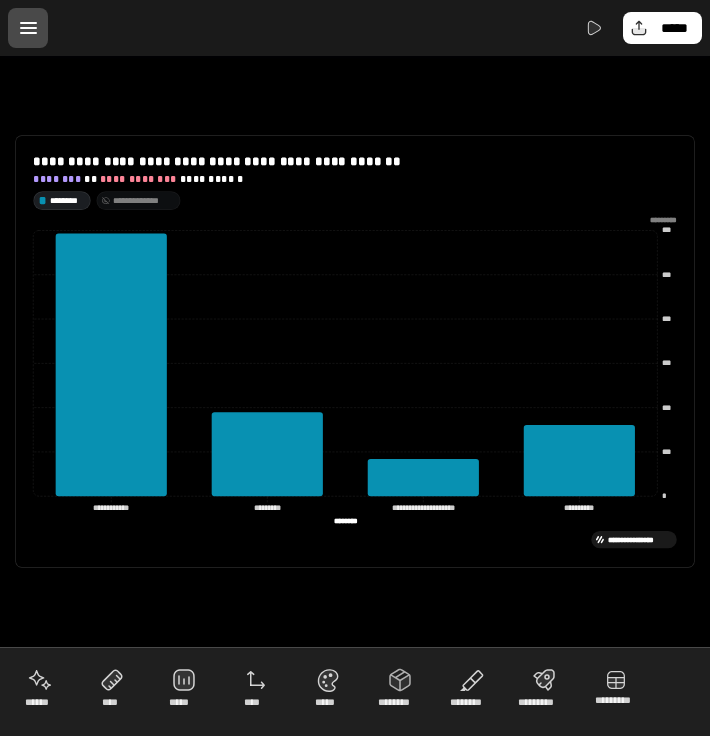 click on "**********" at bounding box center [139, 200] 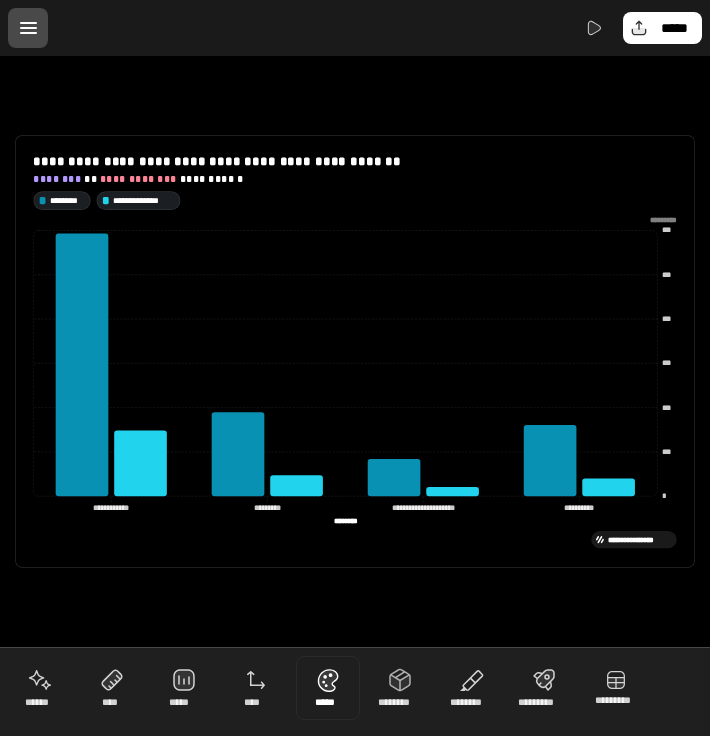 click at bounding box center (328, 688) 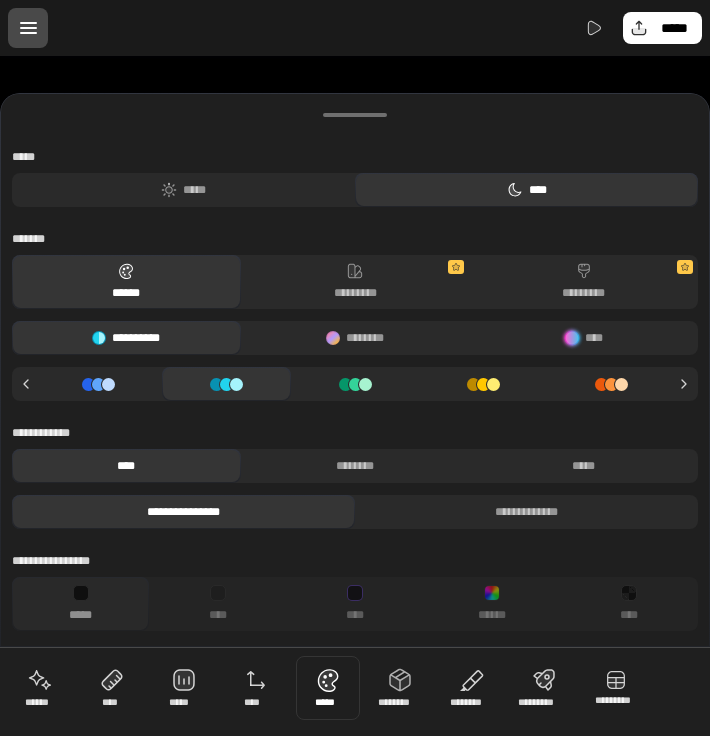 drag, startPoint x: 592, startPoint y: 383, endPoint x: 608, endPoint y: 402, distance: 24.839485 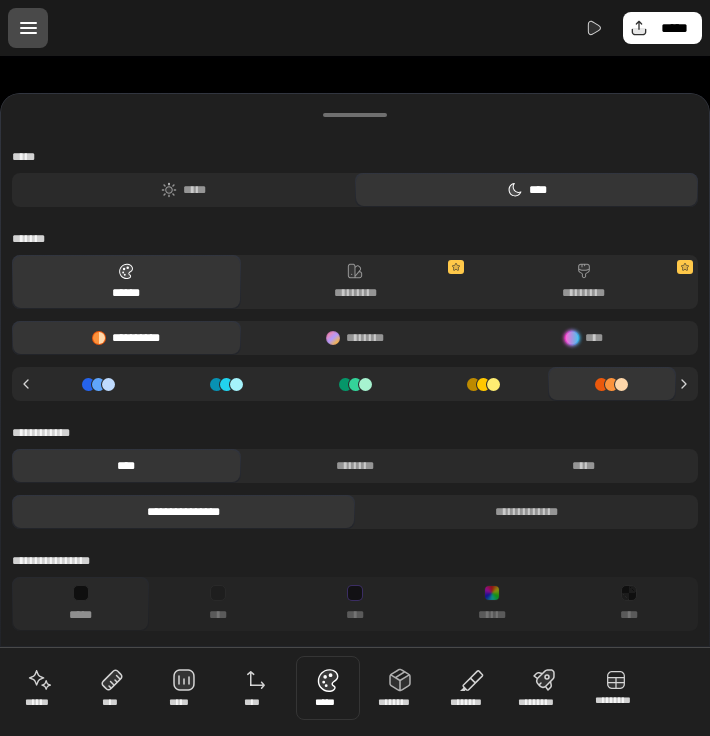 click at bounding box center (612, 384) 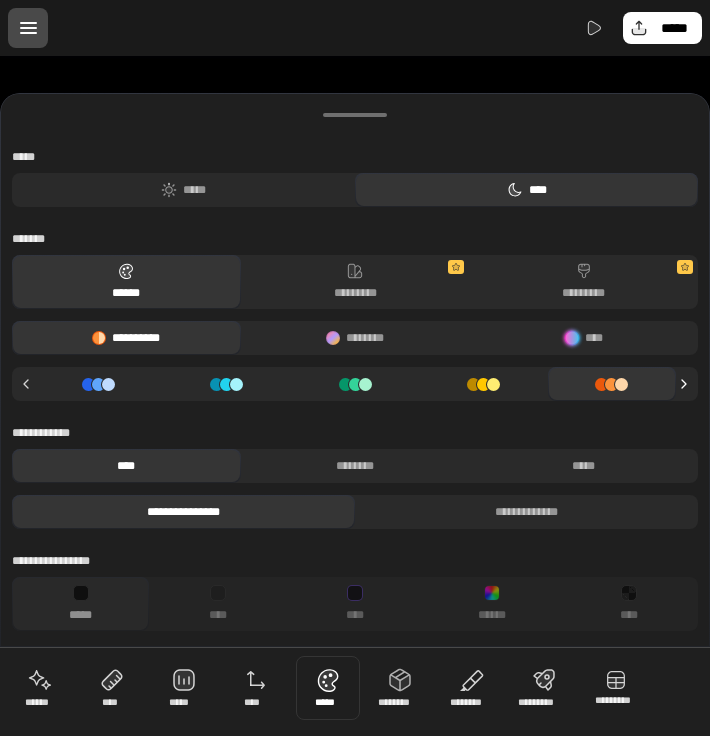 click 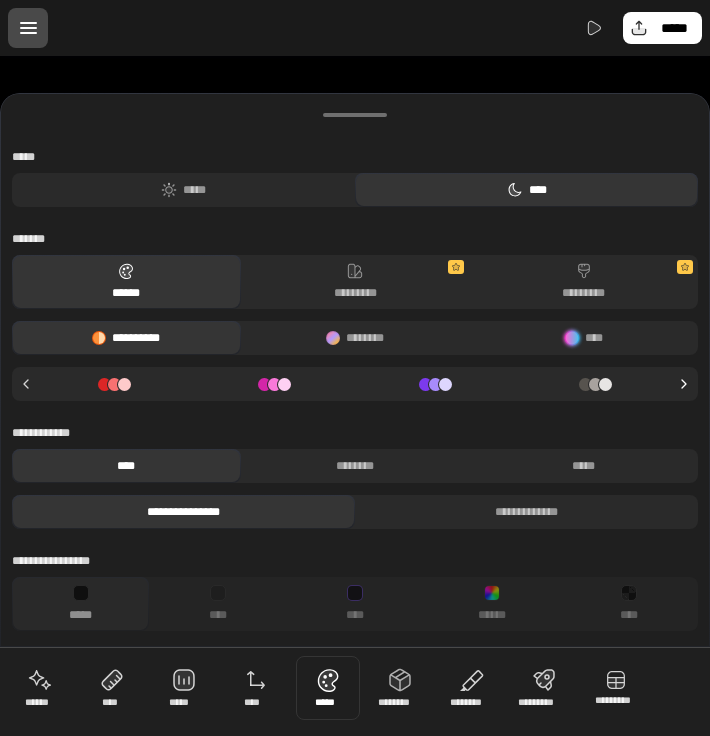 click 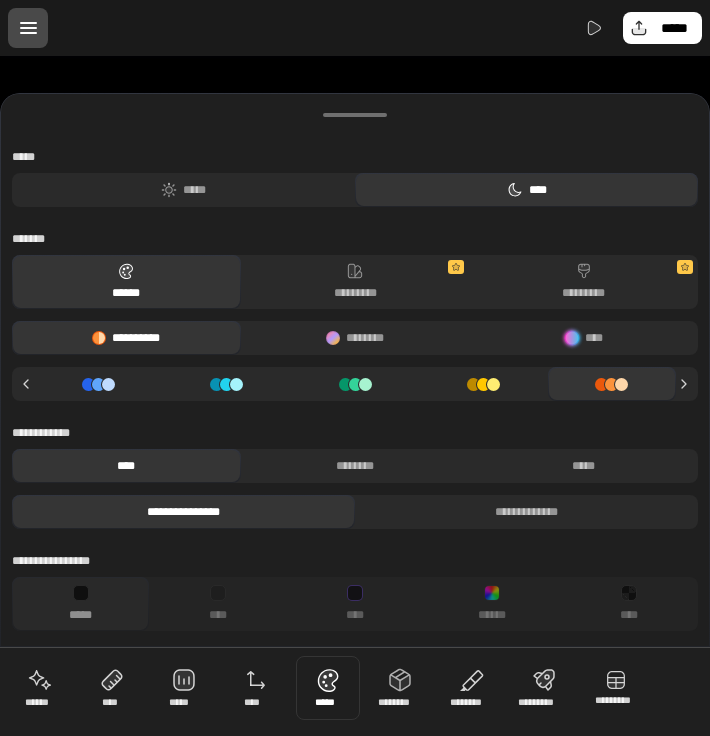 click at bounding box center (483, 384) 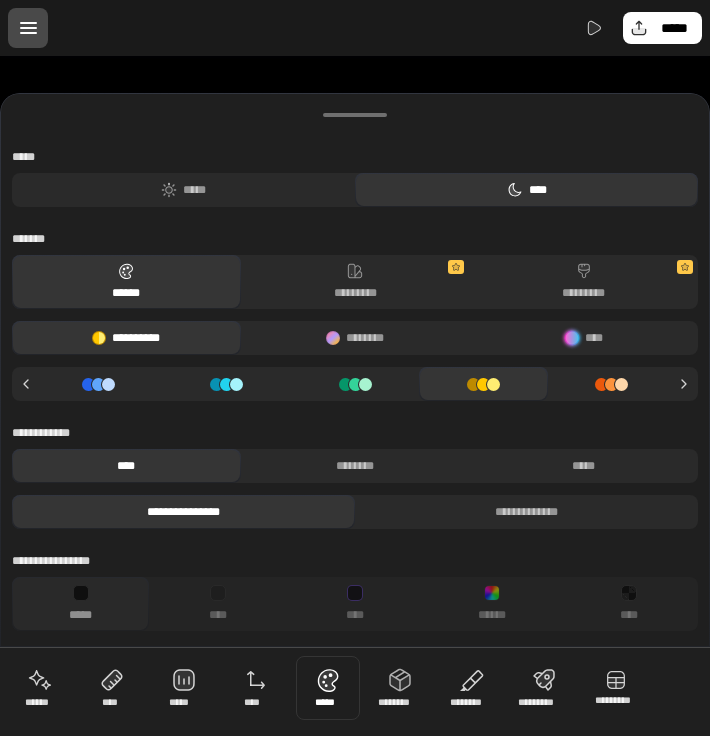 click 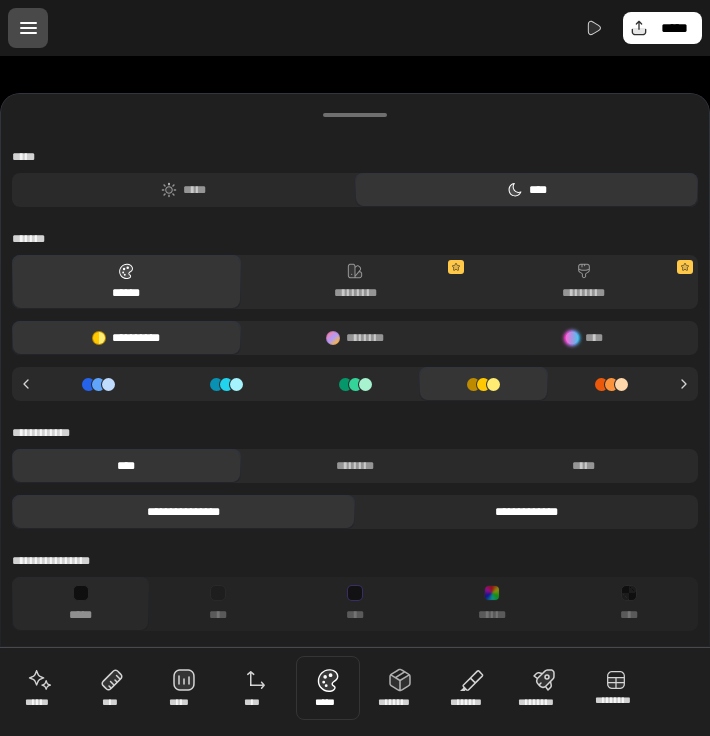 click on "**********" at bounding box center (526, 512) 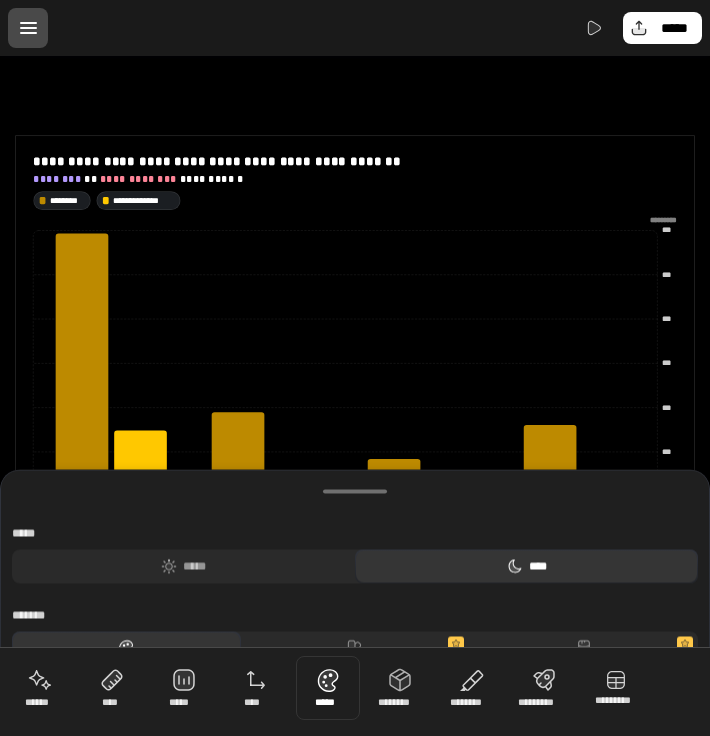 drag, startPoint x: 557, startPoint y: 132, endPoint x: 631, endPoint y: 583, distance: 457.03064 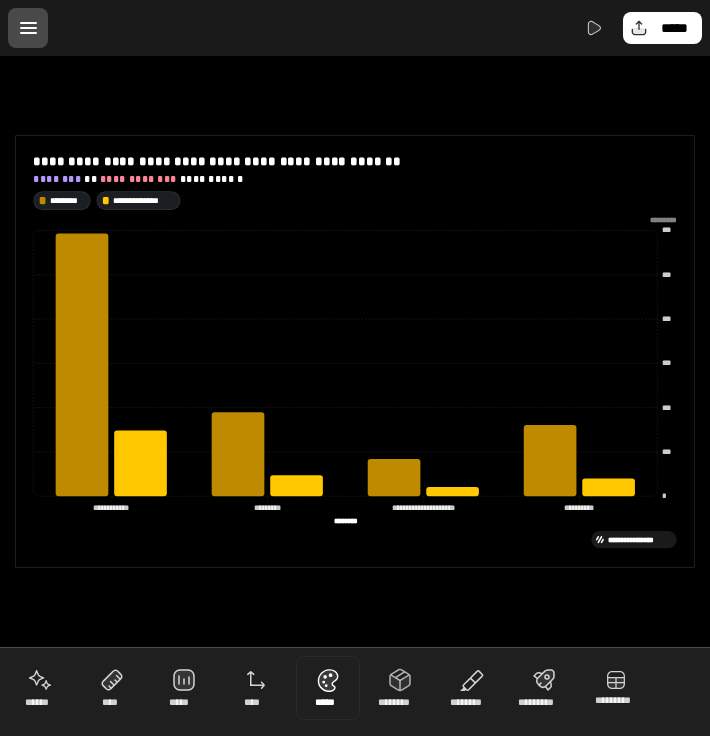 click at bounding box center [328, 688] 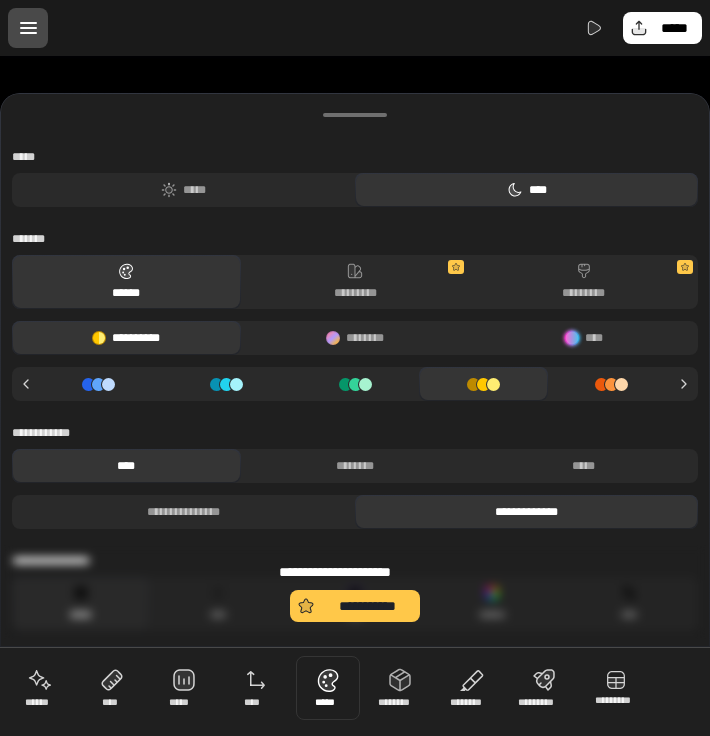 drag, startPoint x: 255, startPoint y: 188, endPoint x: 465, endPoint y: 564, distance: 430.66925 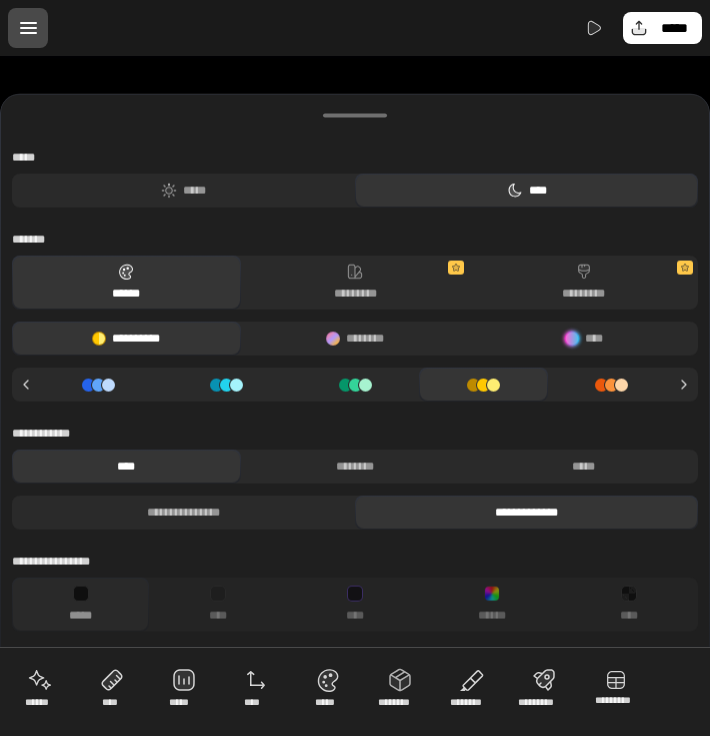 click on "*****" at bounding box center (355, 28) 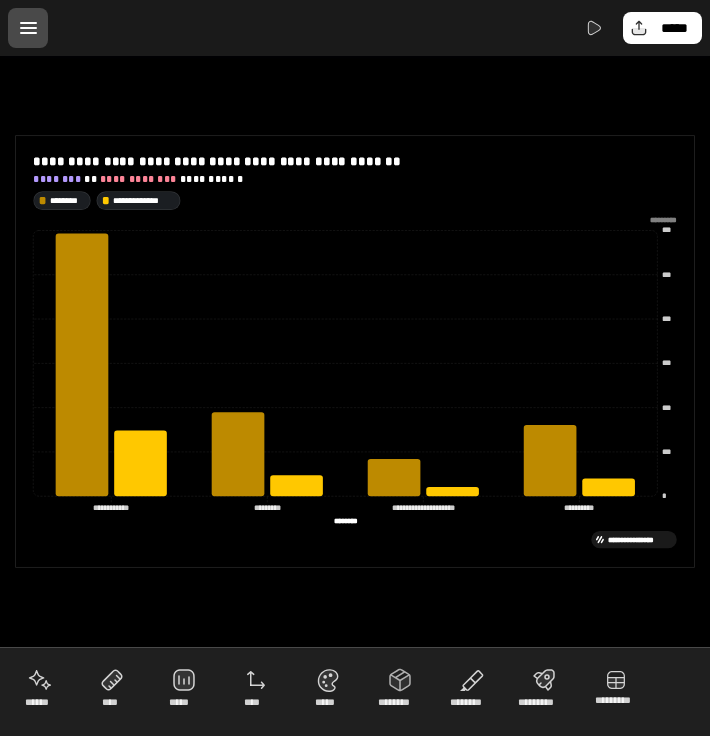 click on "*********" 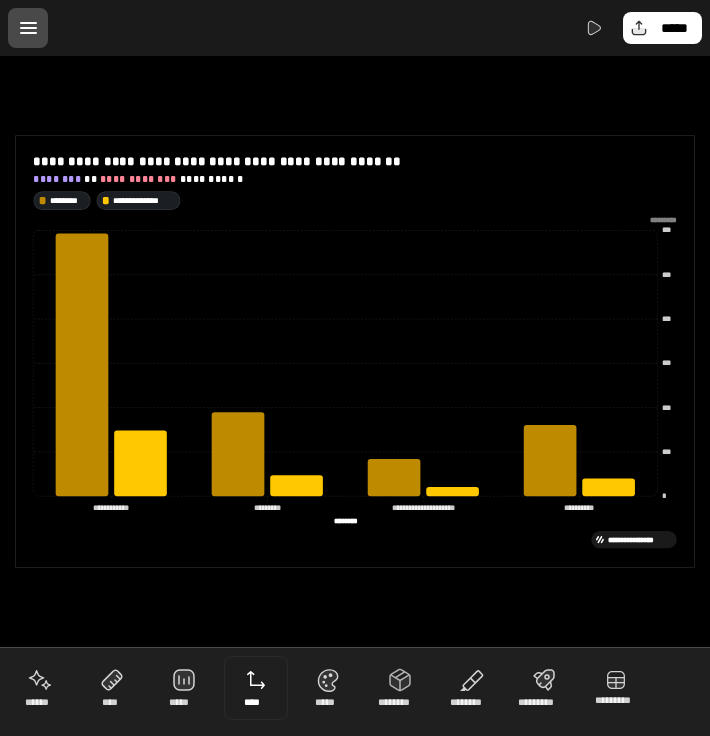 click at bounding box center (256, 688) 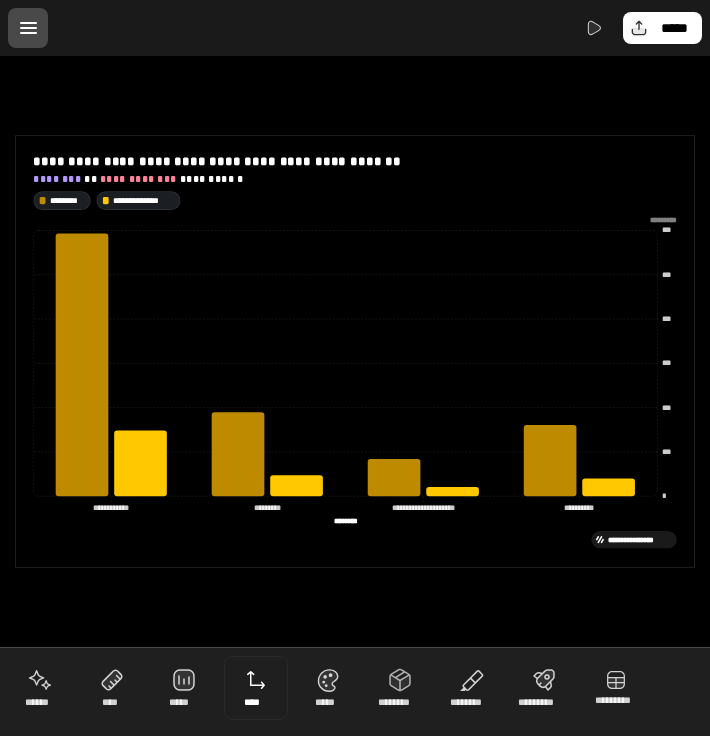 select on "****" 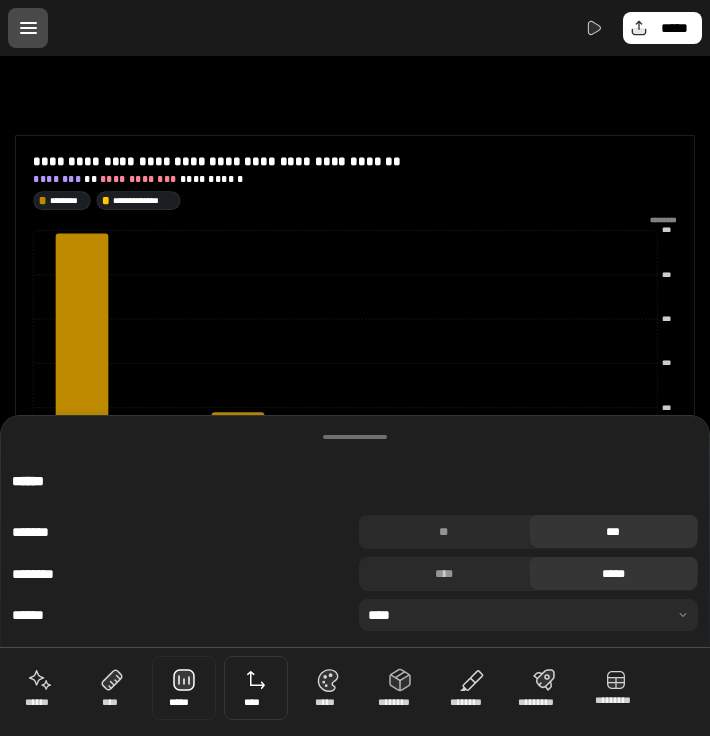 click at bounding box center [184, 688] 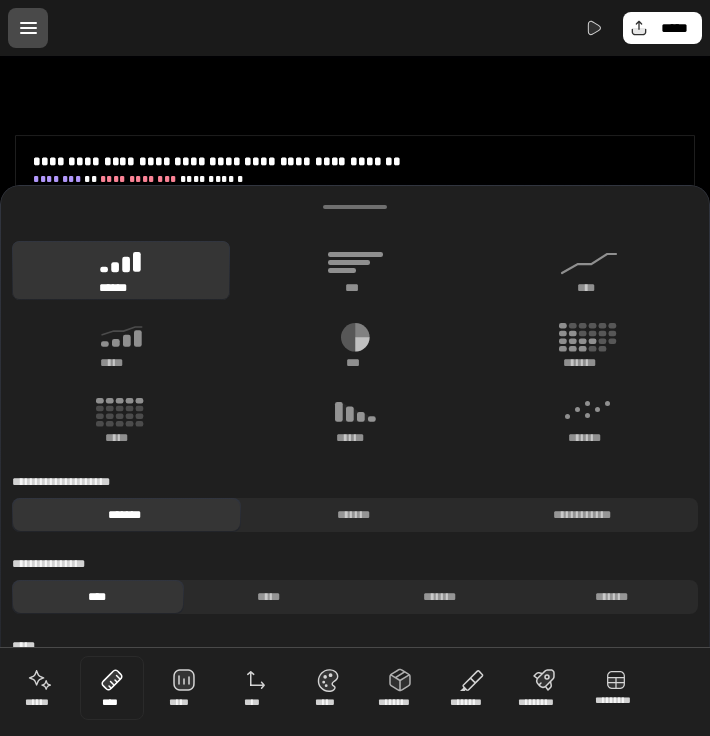 click at bounding box center (112, 688) 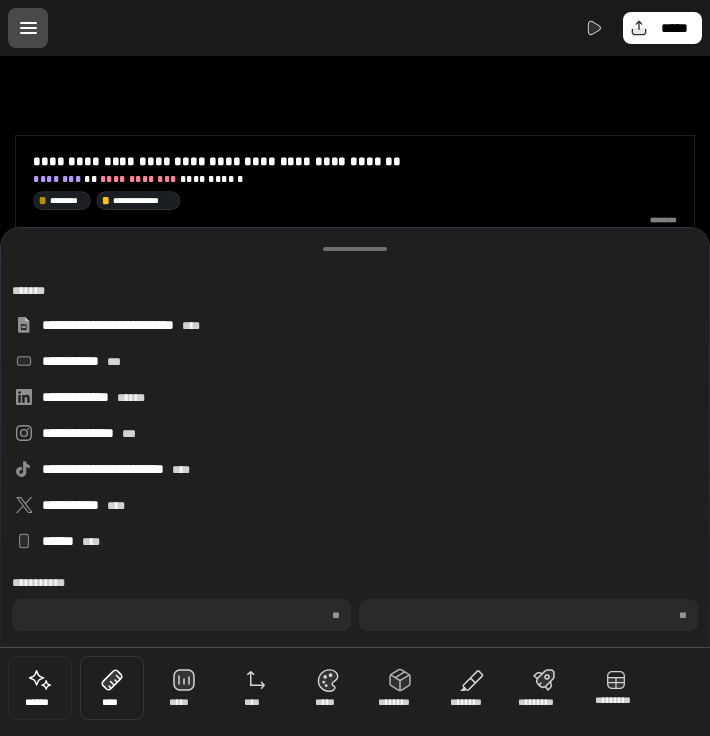 click at bounding box center [40, 688] 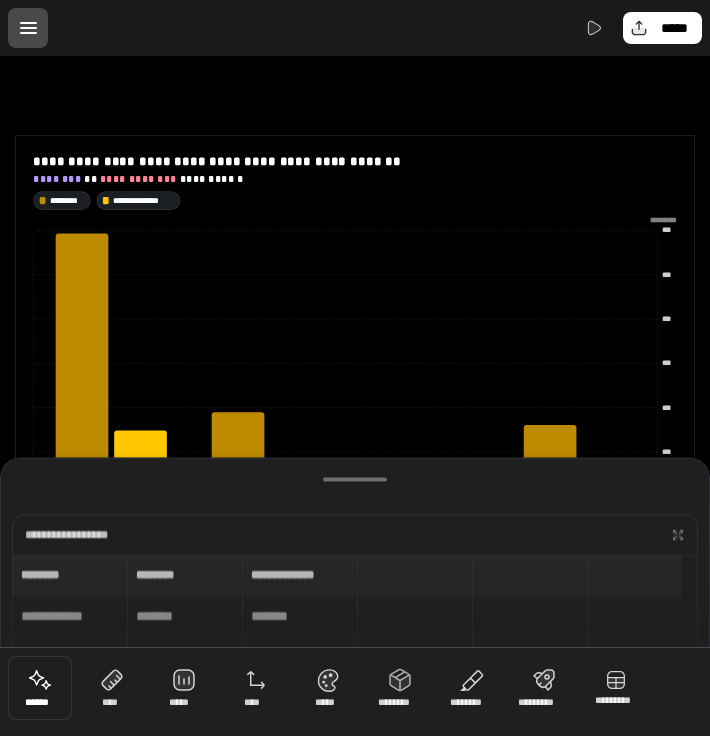 scroll, scrollTop: 114, scrollLeft: 0, axis: vertical 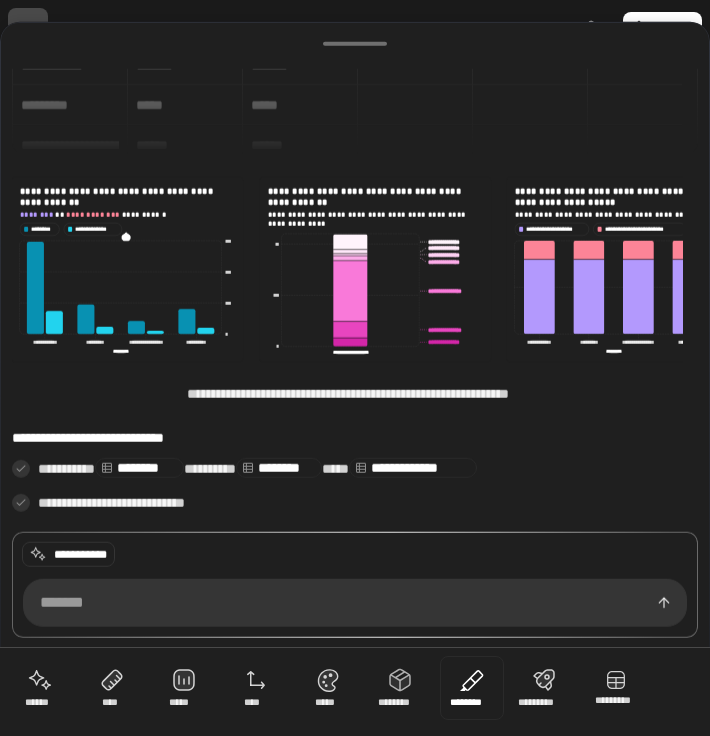 click at bounding box center (472, 688) 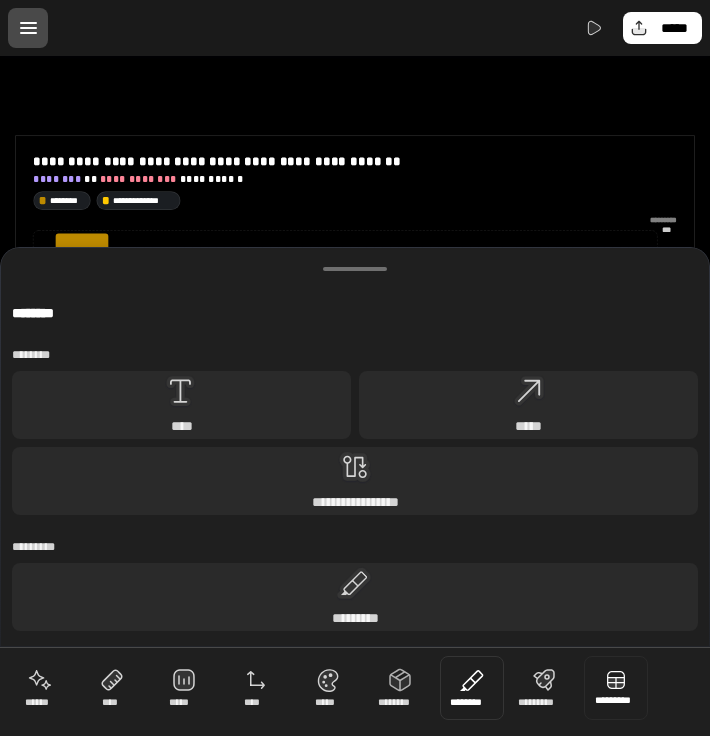 click at bounding box center [616, 688] 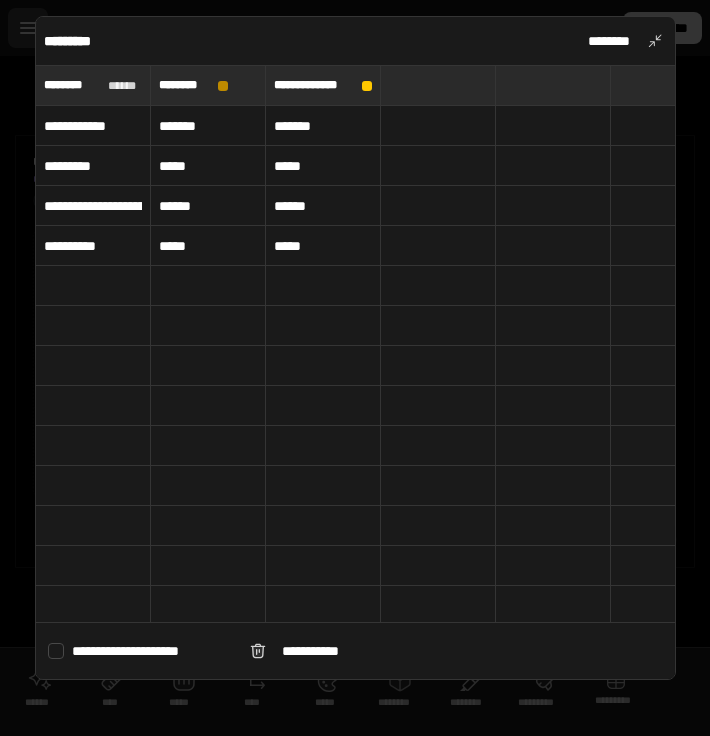 click on "*****" at bounding box center [208, 166] 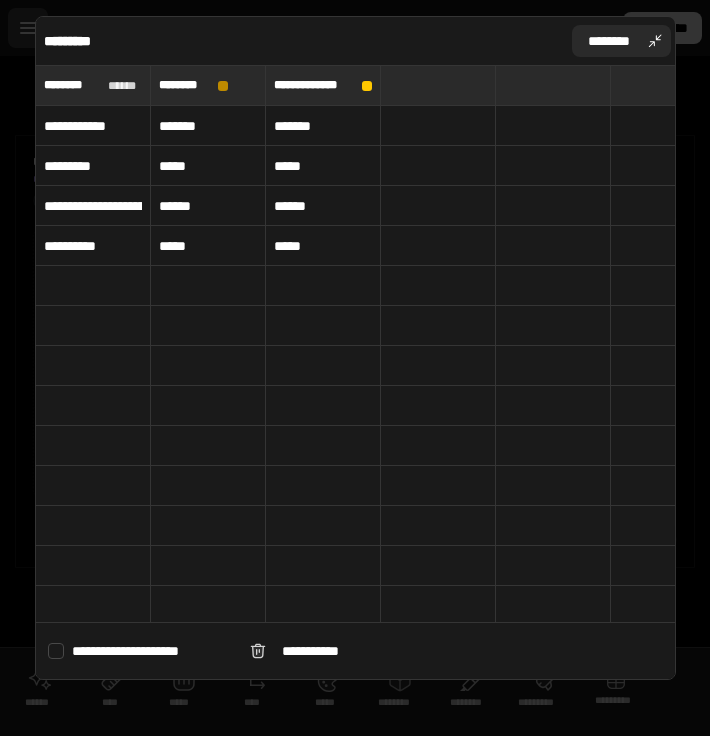 click on "********" at bounding box center (621, 41) 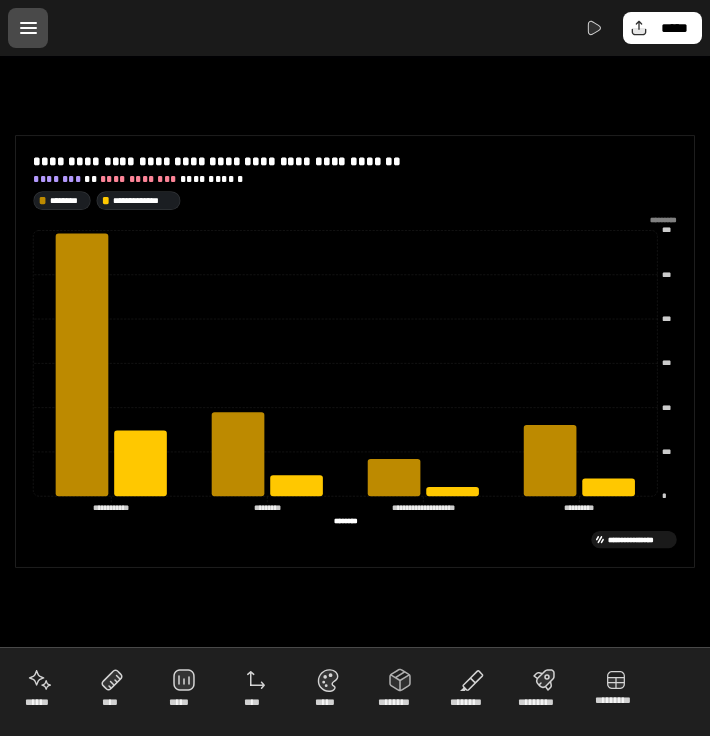 click on "**********" at bounding box center (355, 199) 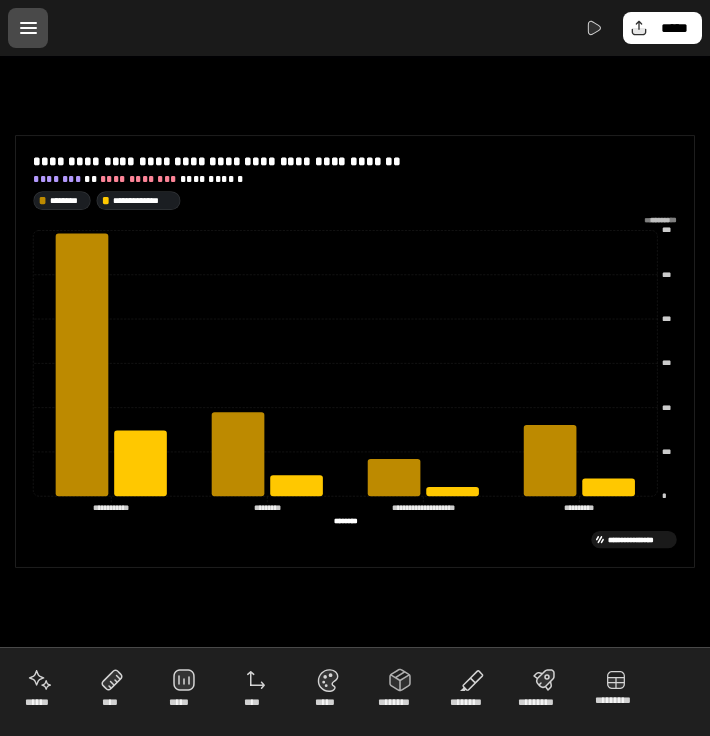 click at bounding box center [660, 220] 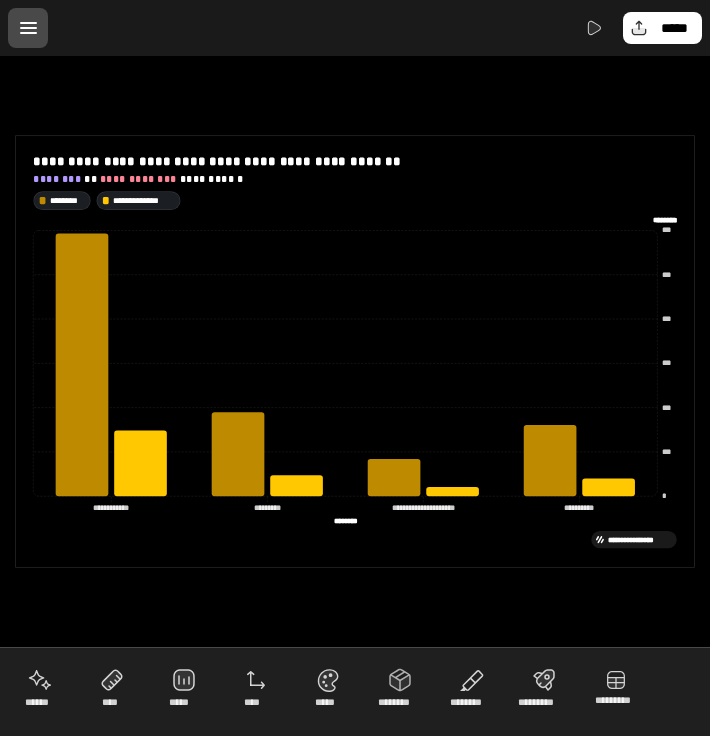 scroll, scrollTop: 0, scrollLeft: 0, axis: both 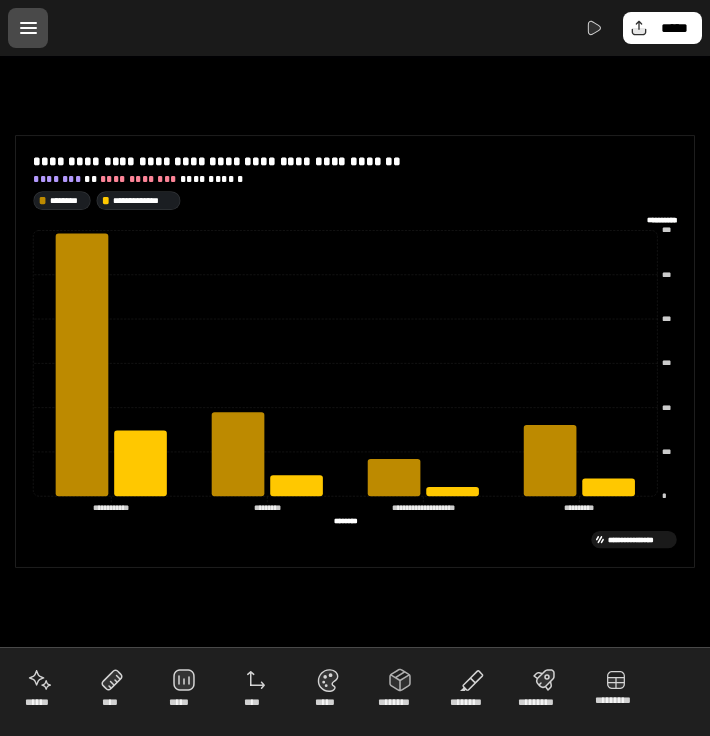 type on "**********" 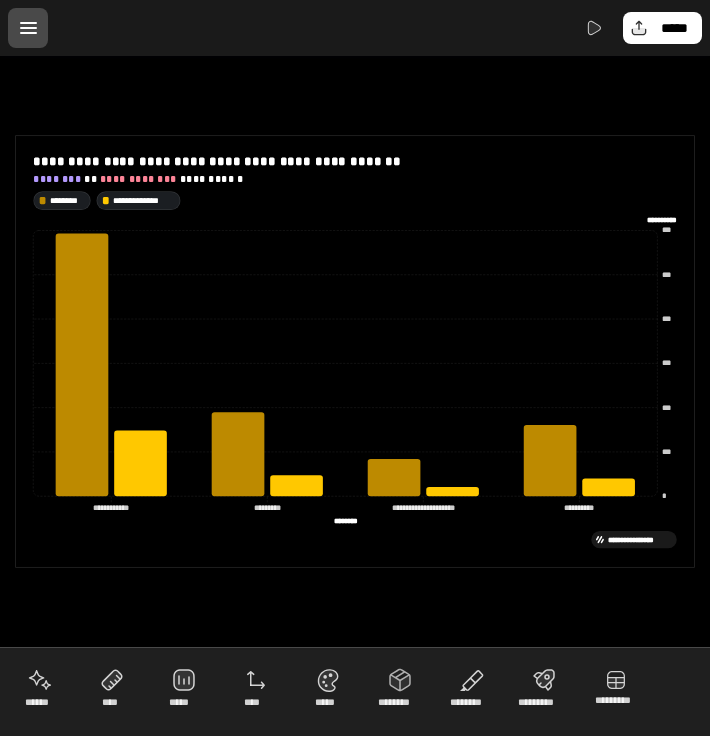 click on "**********" at bounding box center (355, 351) 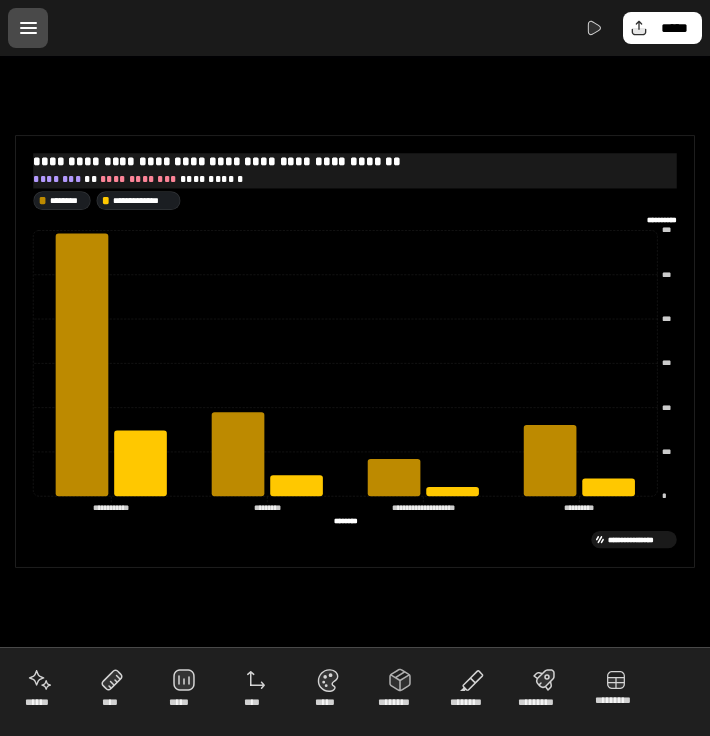 click on "**********" at bounding box center (138, 178) 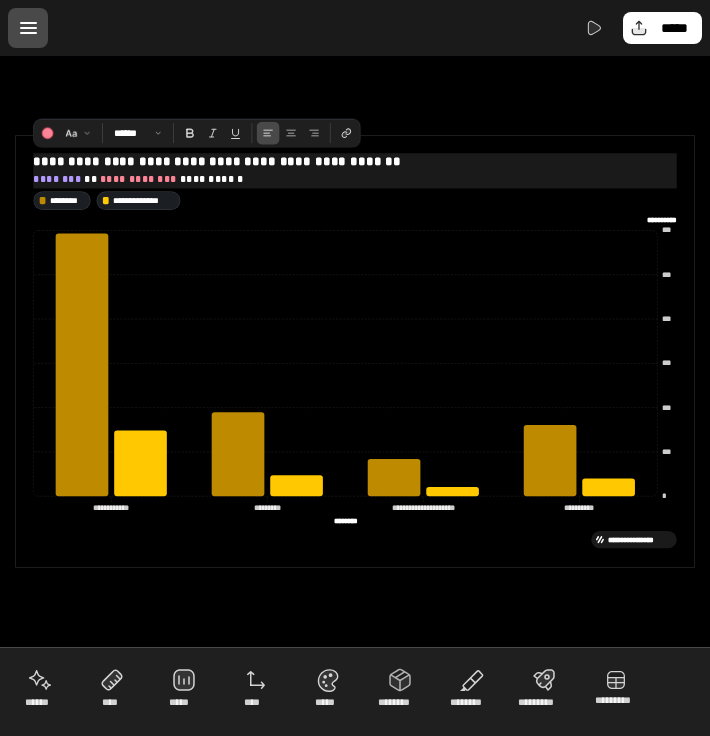click on "********" at bounding box center [57, 178] 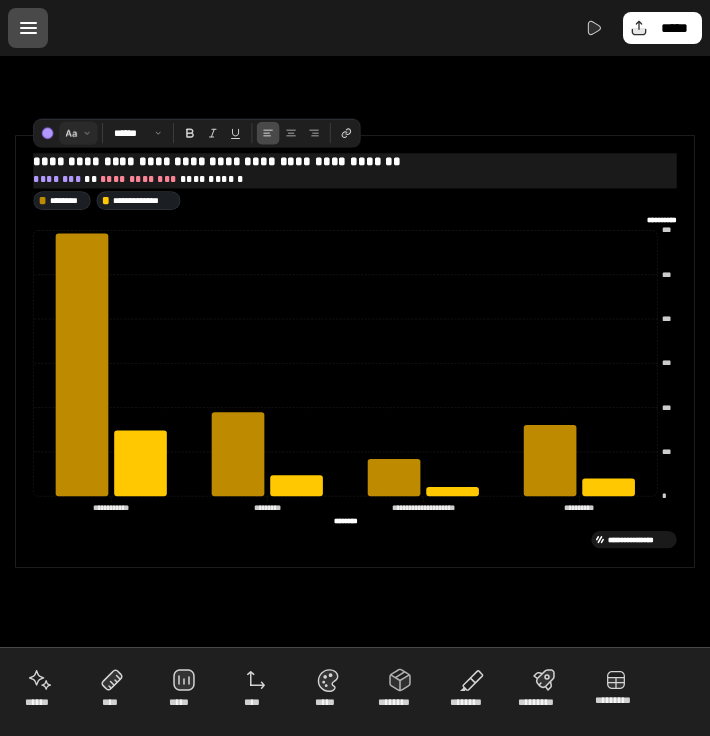 click on "**********" at bounding box center (78, 133) 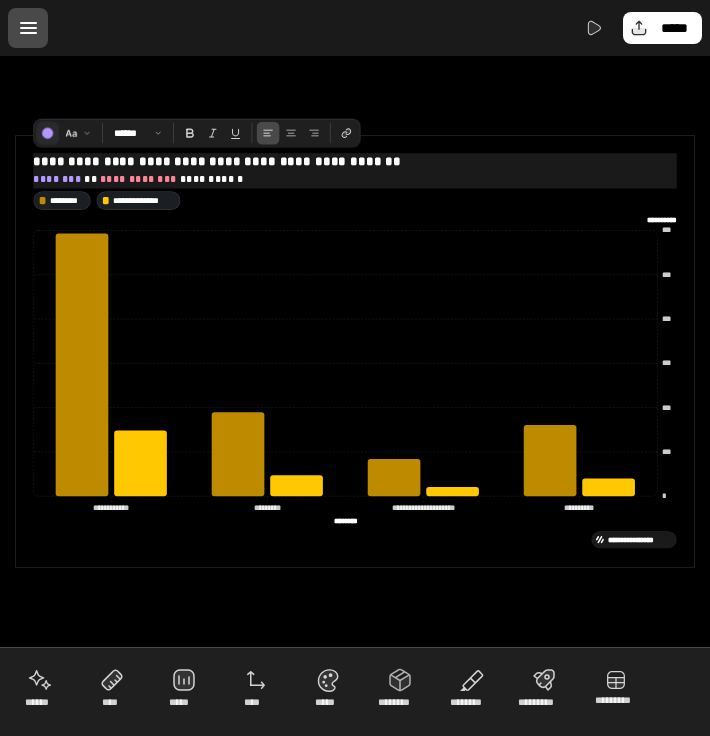 click at bounding box center [47, 133] 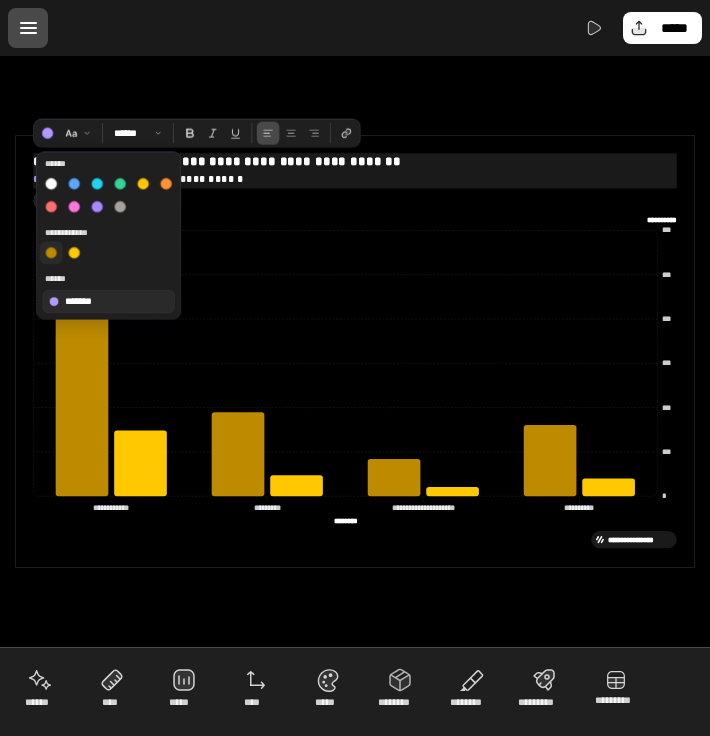 click at bounding box center (51, 252) 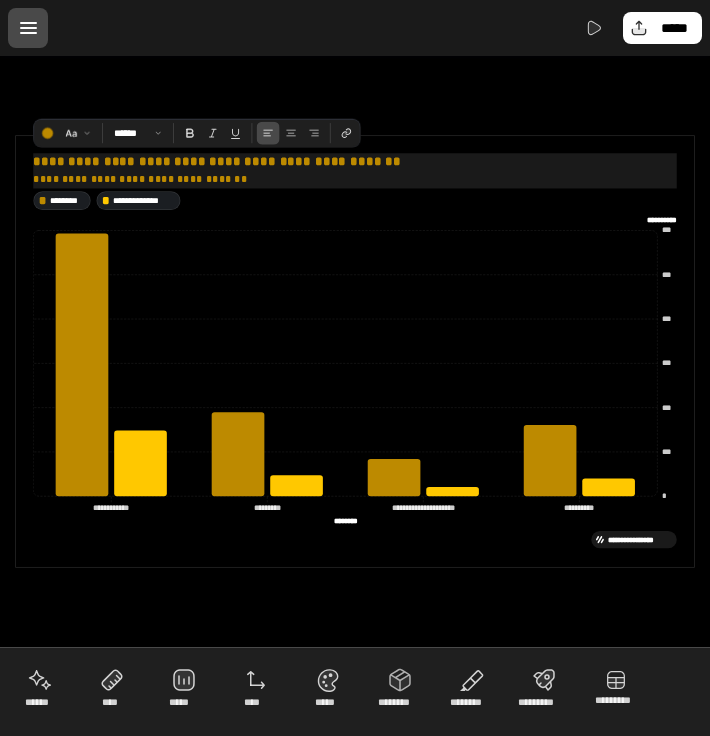 click on "**********" at bounding box center [140, 178] 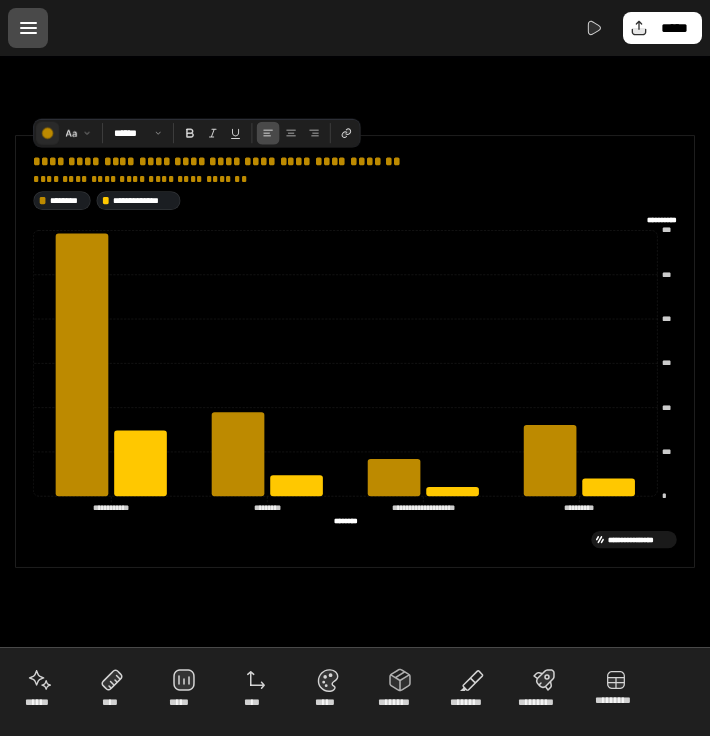 click at bounding box center [47, 133] 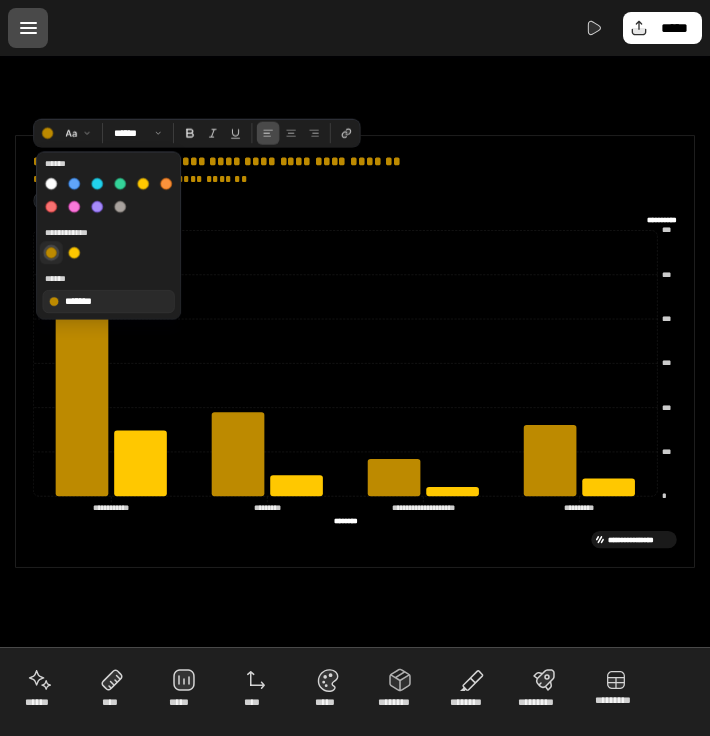 click at bounding box center [51, 252] 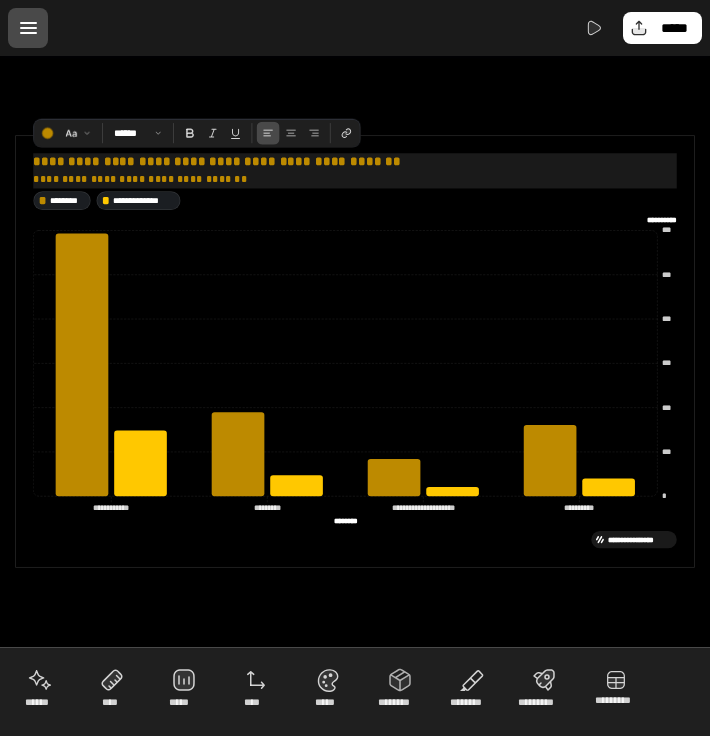 drag, startPoint x: 93, startPoint y: 180, endPoint x: 170, endPoint y: 177, distance: 77.05842 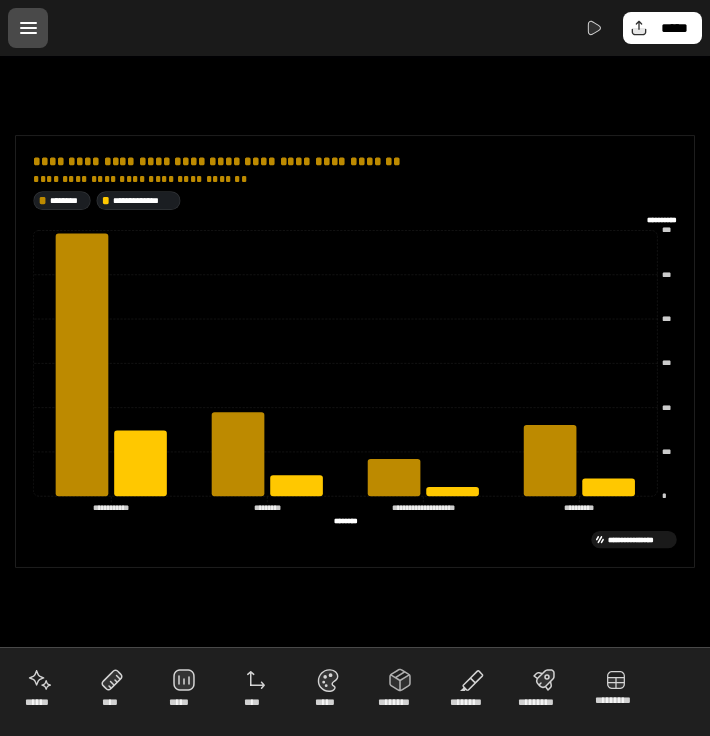 click on "**********" at bounding box center [355, 351] 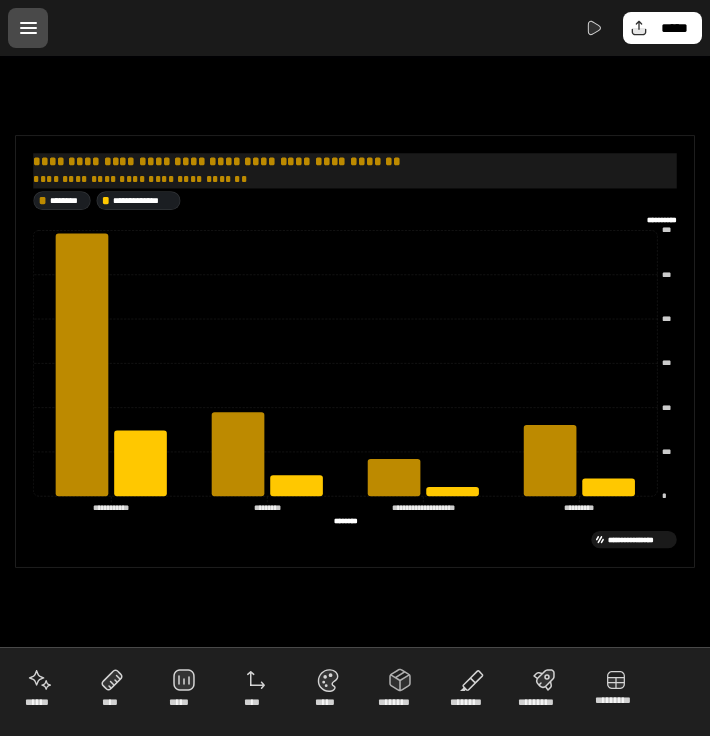 click on "**********" at bounding box center [217, 161] 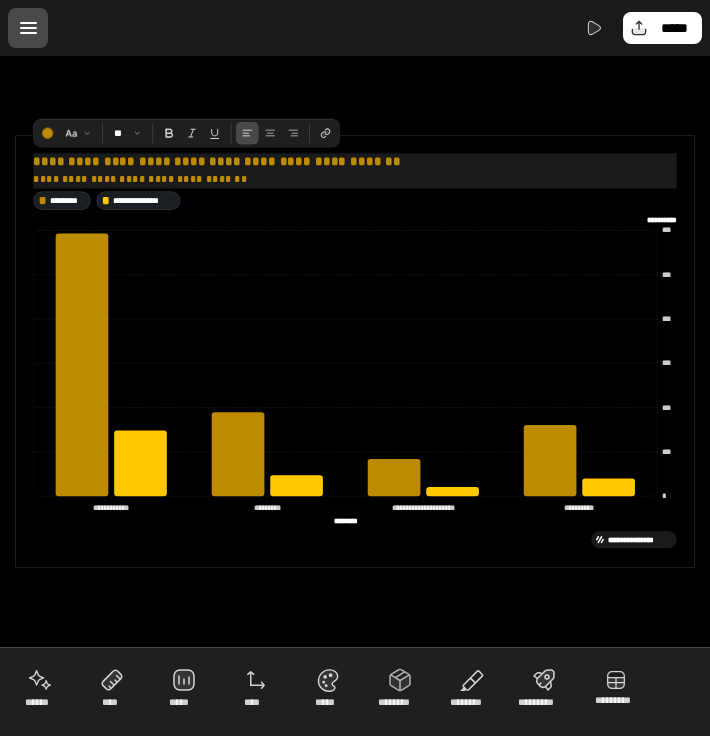 drag, startPoint x: 35, startPoint y: 163, endPoint x: 359, endPoint y: 157, distance: 324.05554 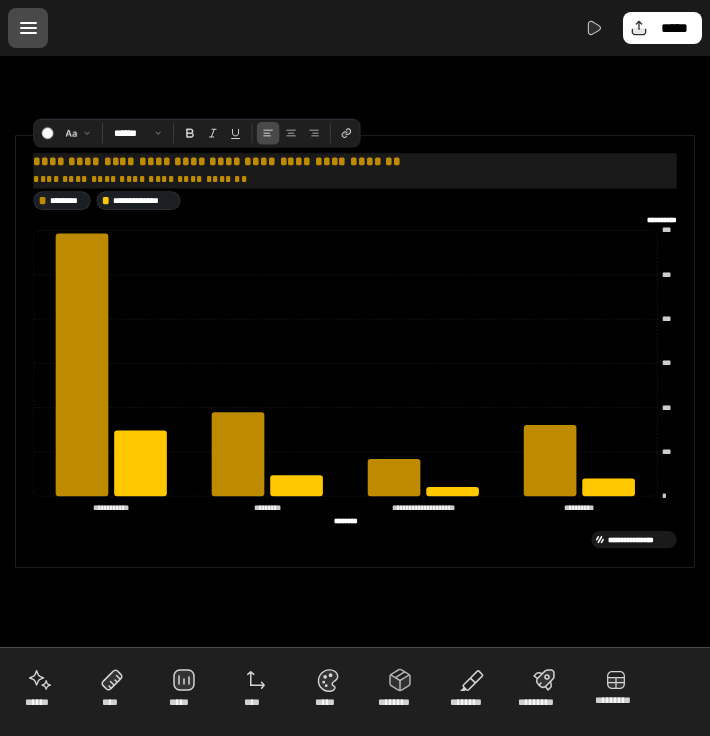 select on "*" 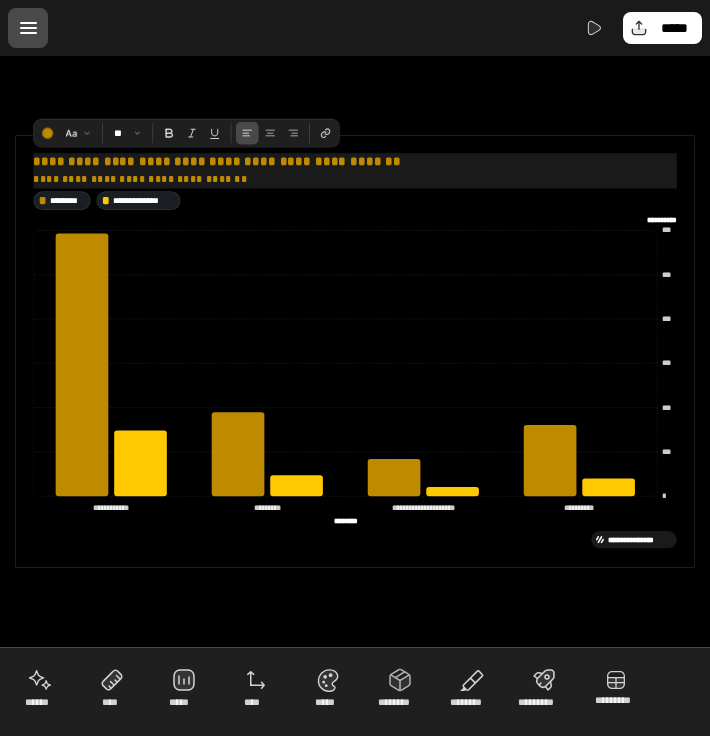 drag, startPoint x: 382, startPoint y: 164, endPoint x: 25, endPoint y: 165, distance: 357.0014 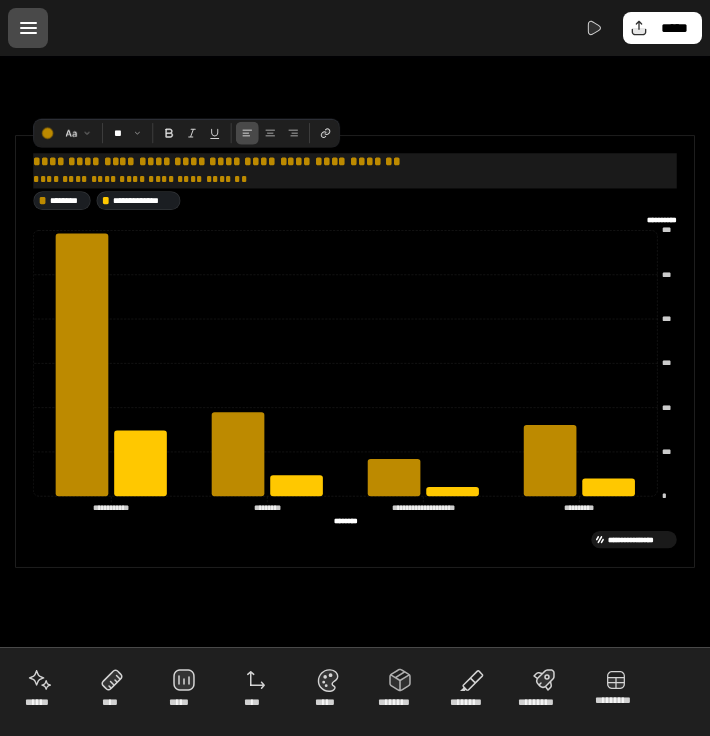 drag, startPoint x: 423, startPoint y: 162, endPoint x: 35, endPoint y: 157, distance: 388.03223 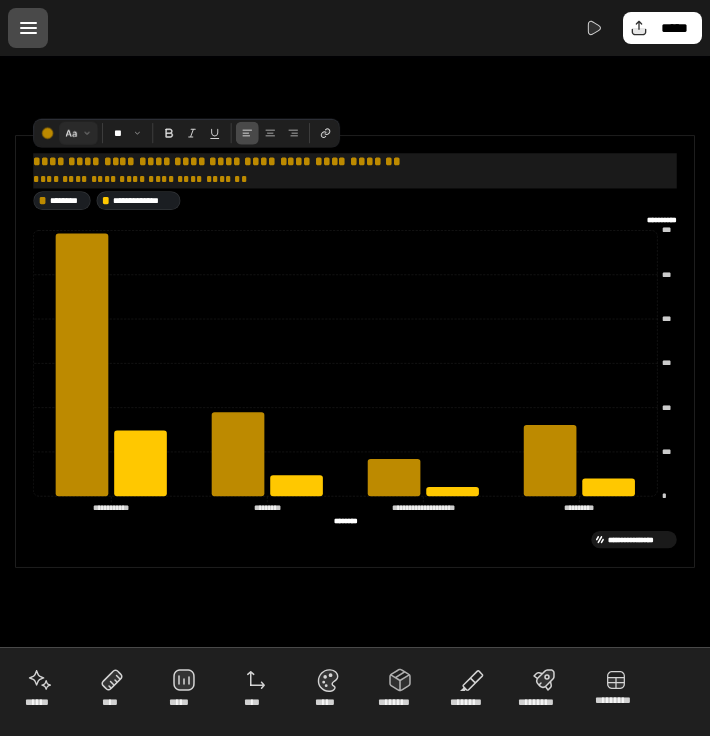 click on "**********" at bounding box center [78, 133] 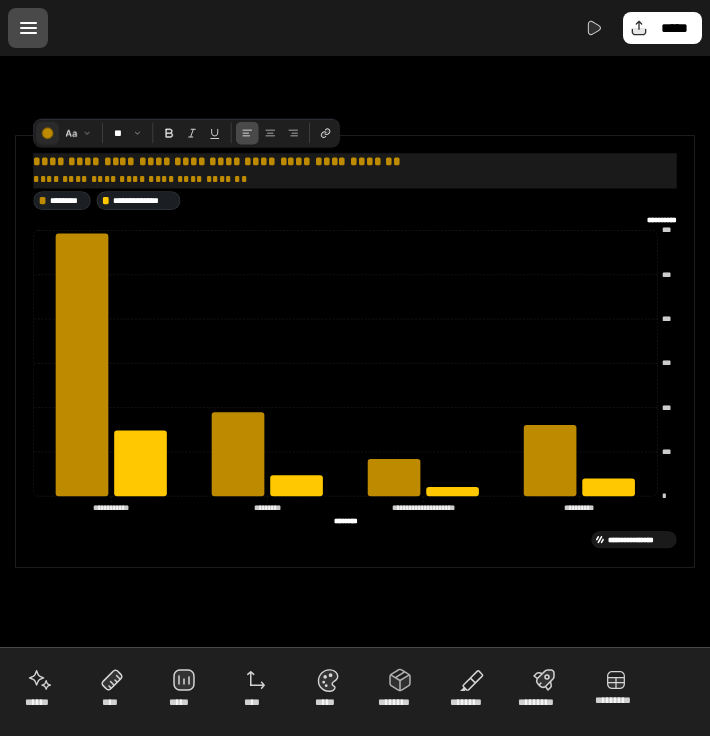 click at bounding box center (47, 133) 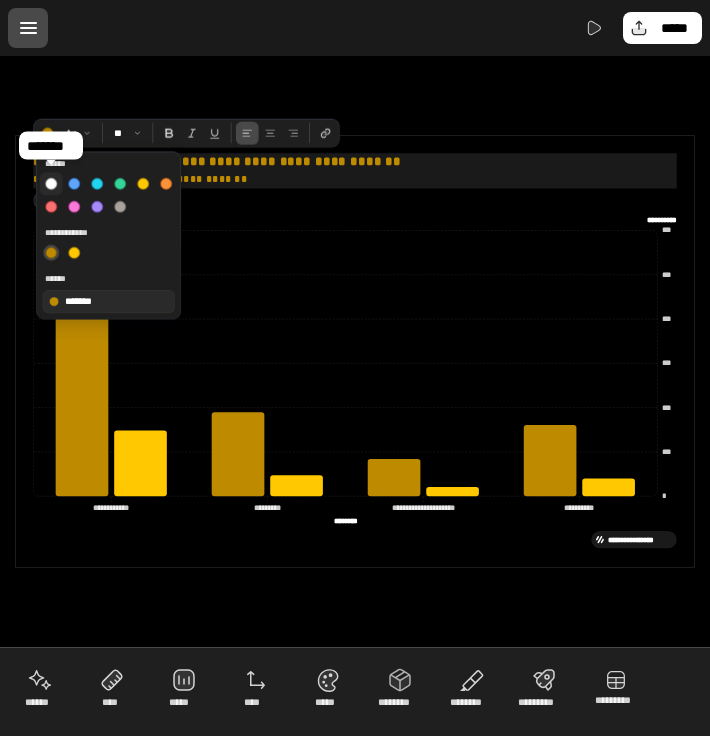 click at bounding box center (51, 183) 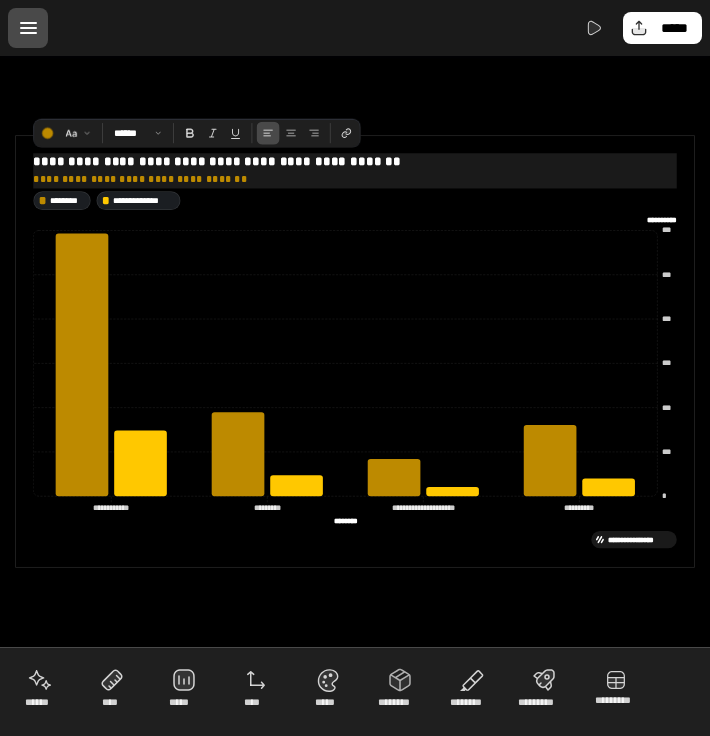click on "**********" at bounding box center (355, 178) 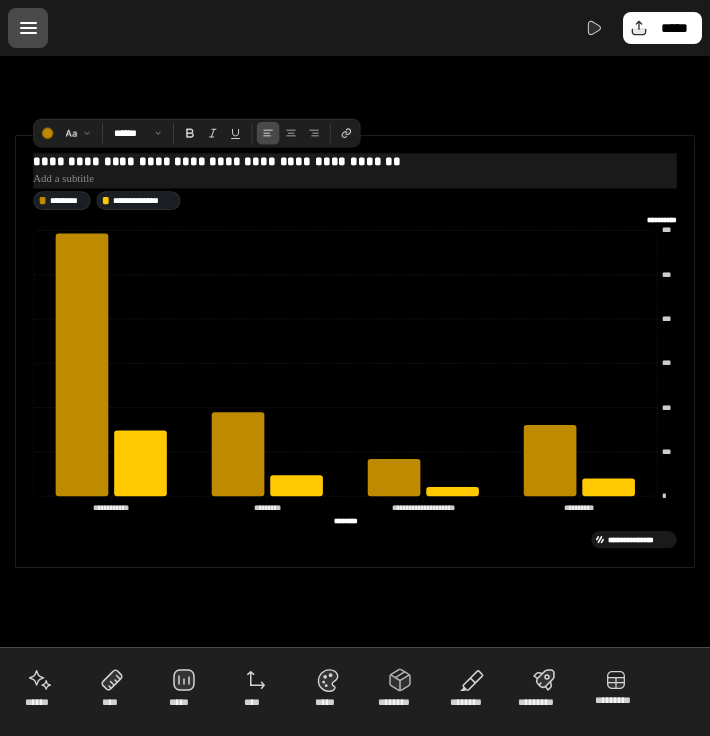 select on "*" 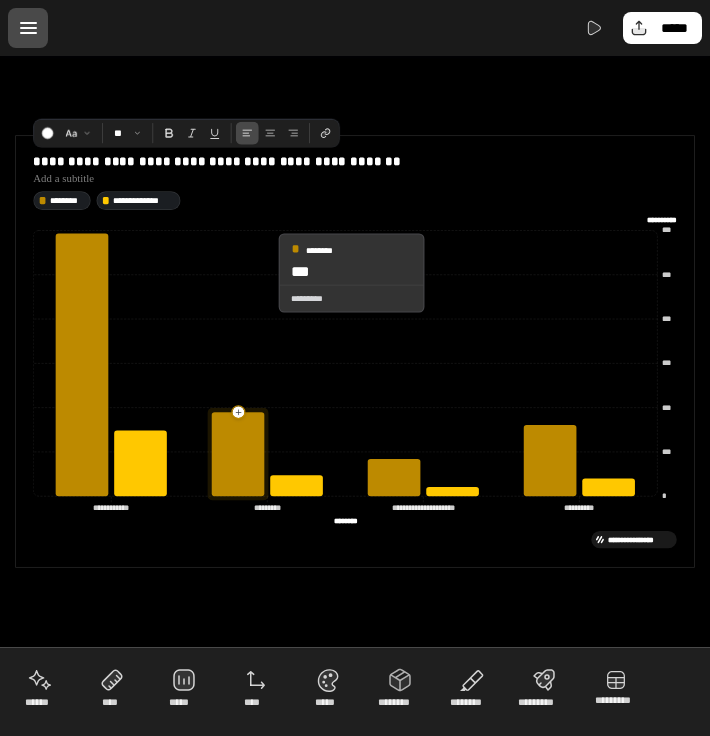 click 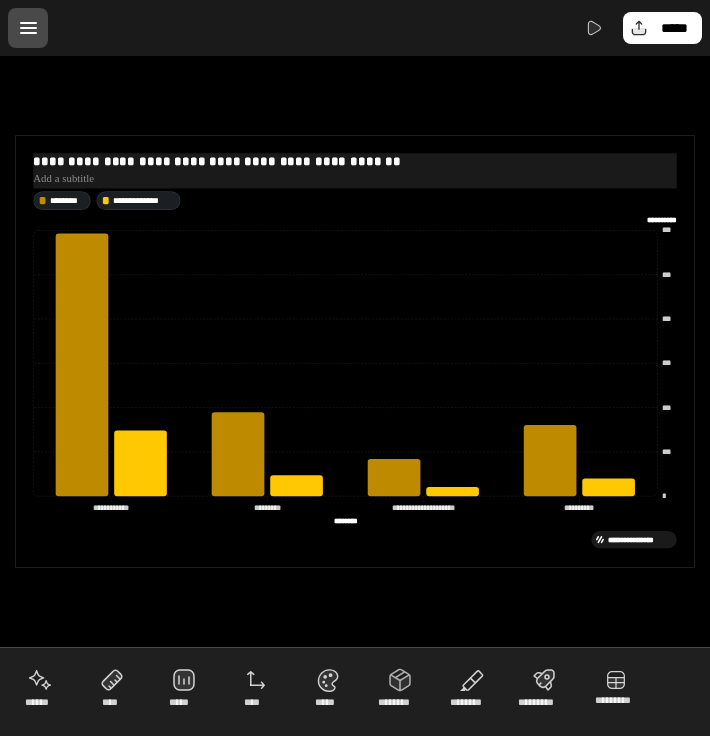 click on "**********" at bounding box center (355, 169) 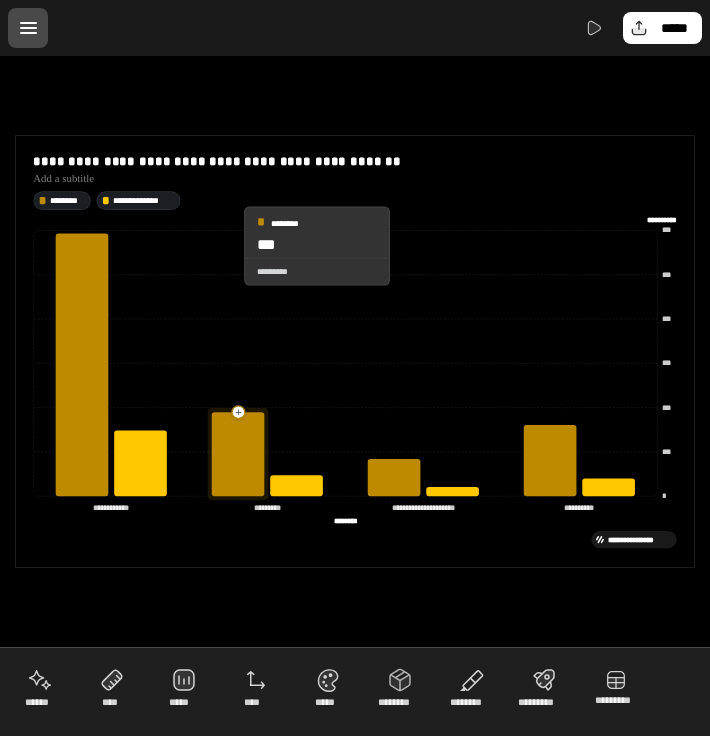 click 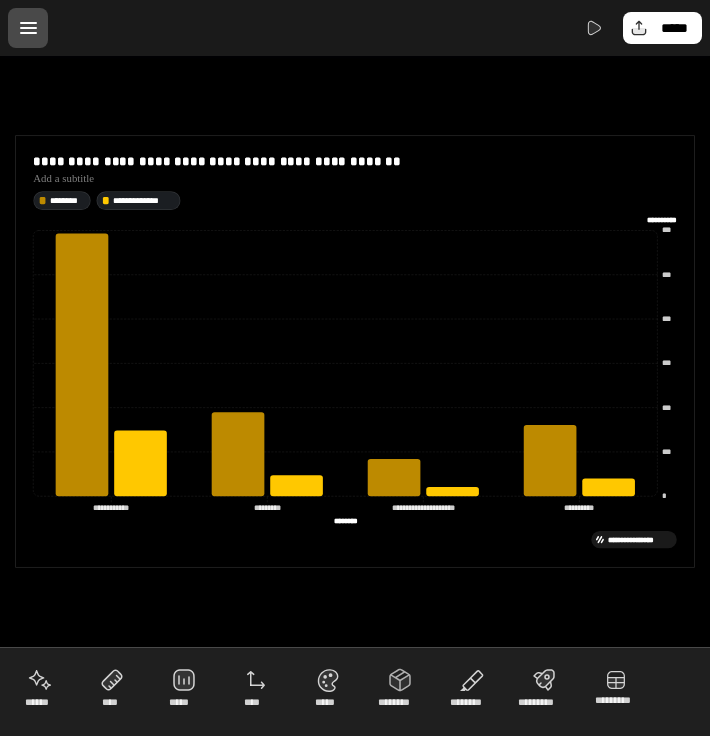 click on "**********" 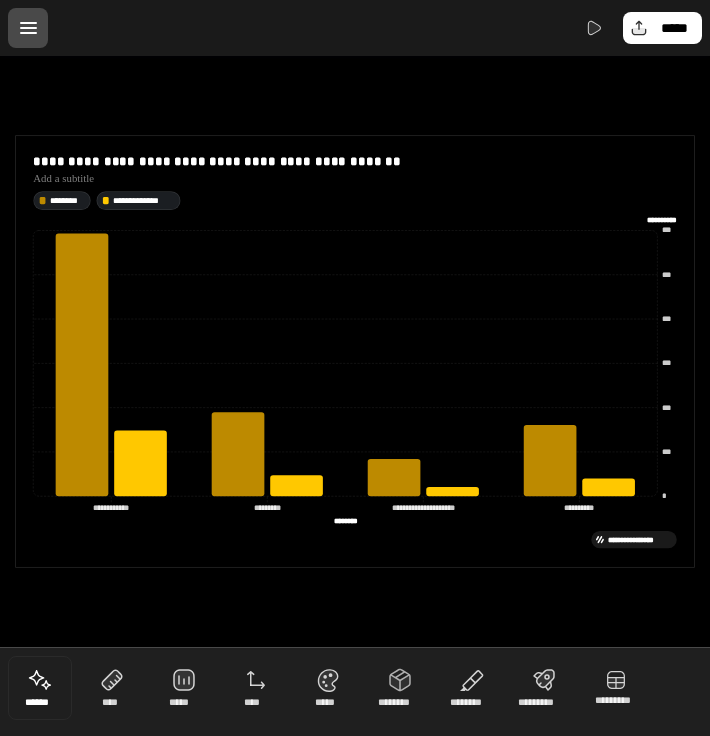 click at bounding box center [40, 688] 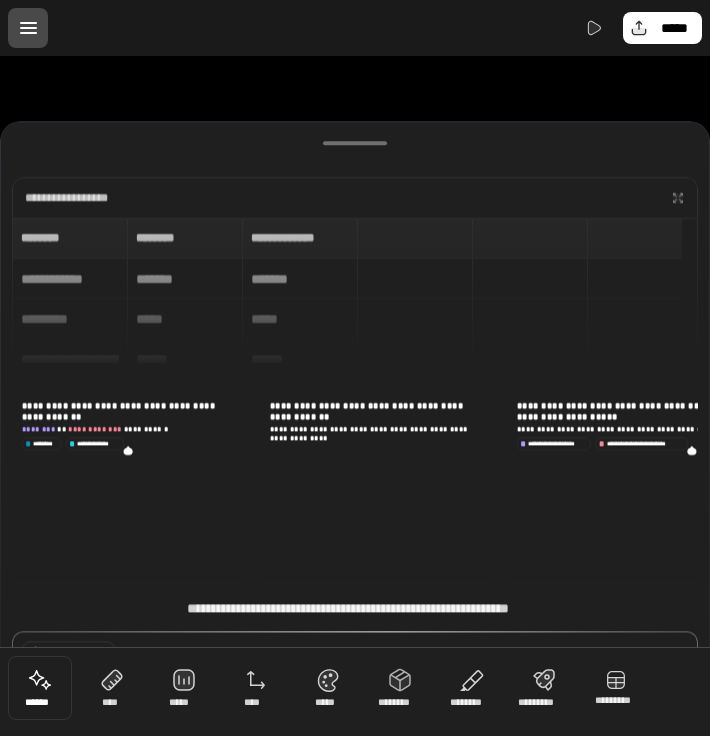 scroll, scrollTop: 114, scrollLeft: 0, axis: vertical 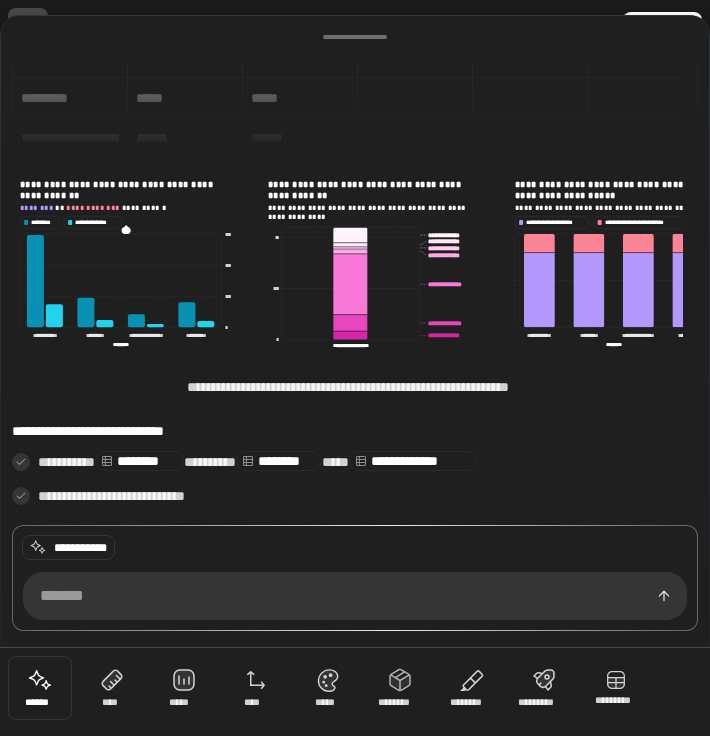 click on "**********" at bounding box center [355, 72] 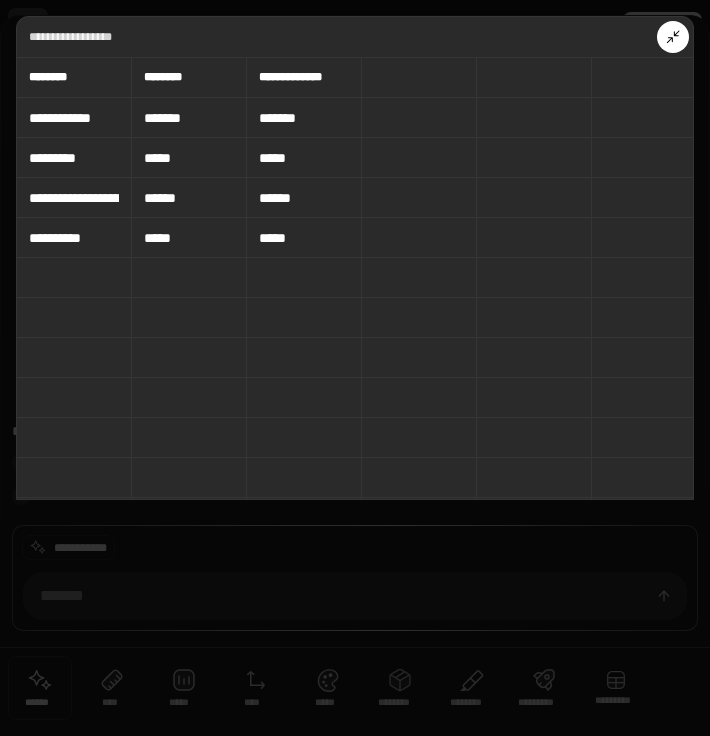 click at bounding box center [355, 368] 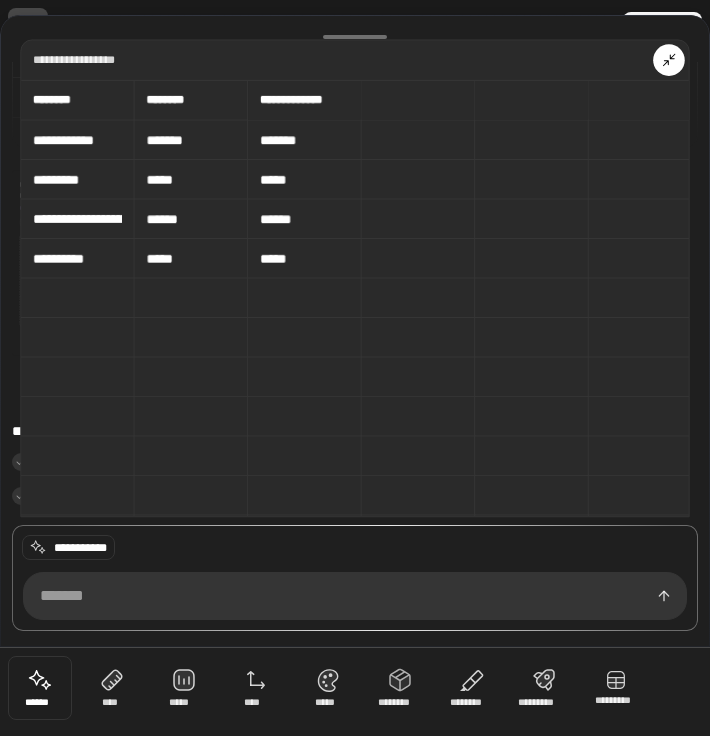 scroll, scrollTop: 0, scrollLeft: 0, axis: both 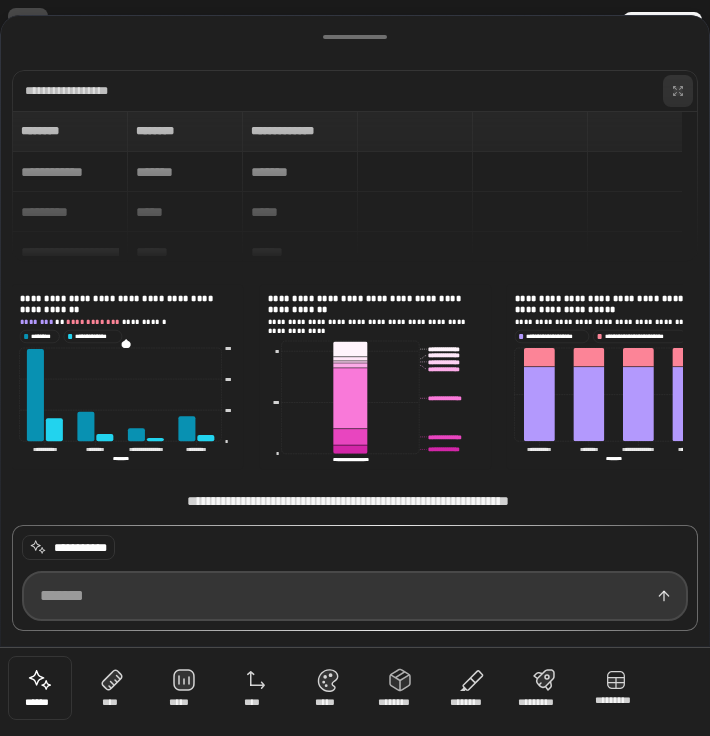 click at bounding box center [355, 596] 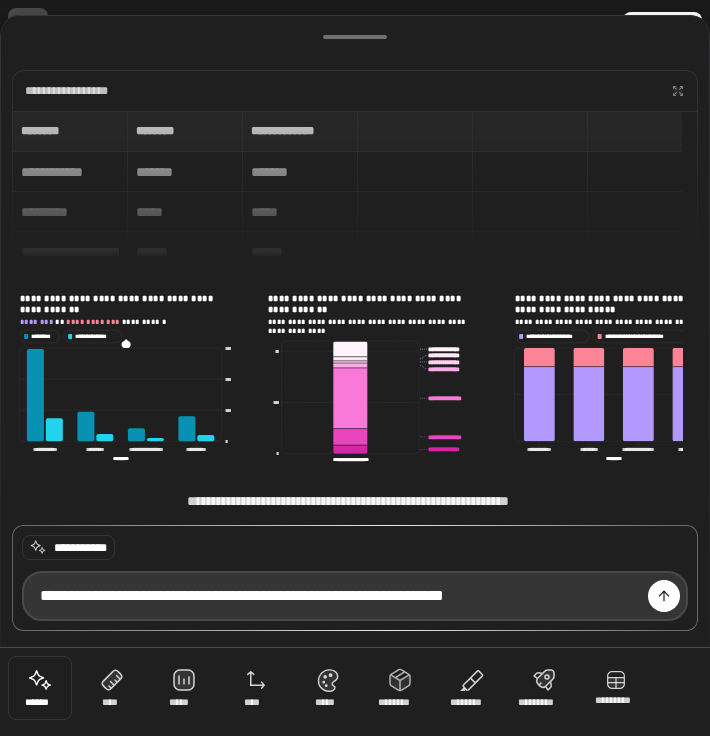type on "**********" 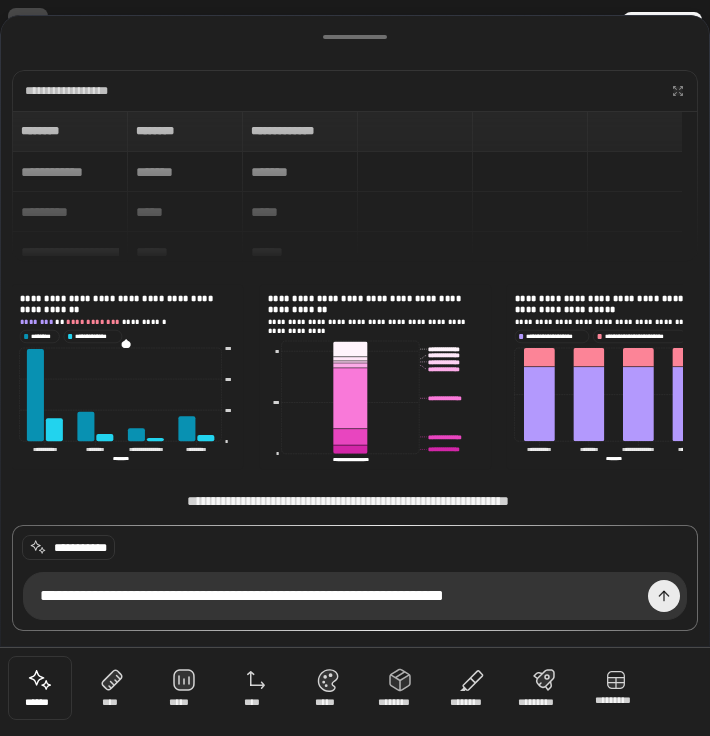click at bounding box center [664, 596] 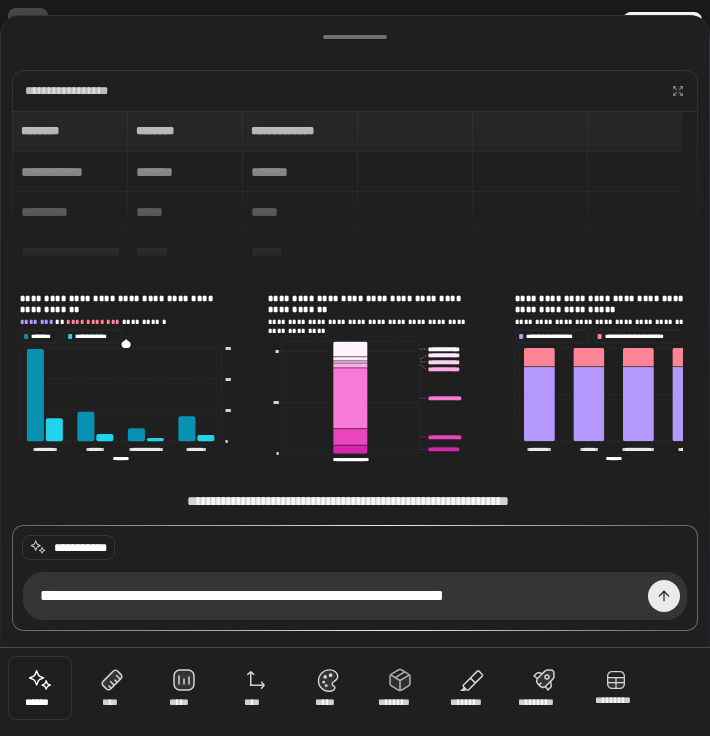 type 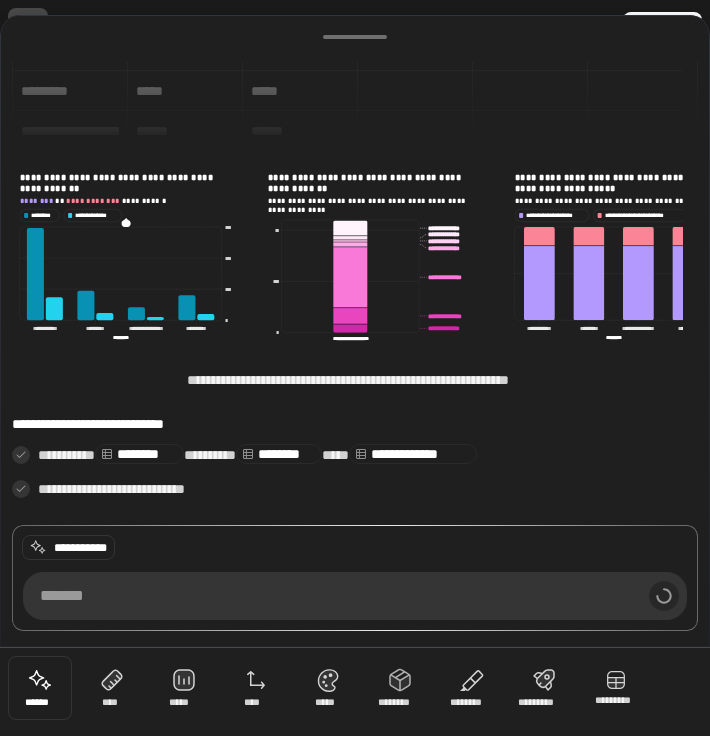scroll, scrollTop: 174, scrollLeft: 0, axis: vertical 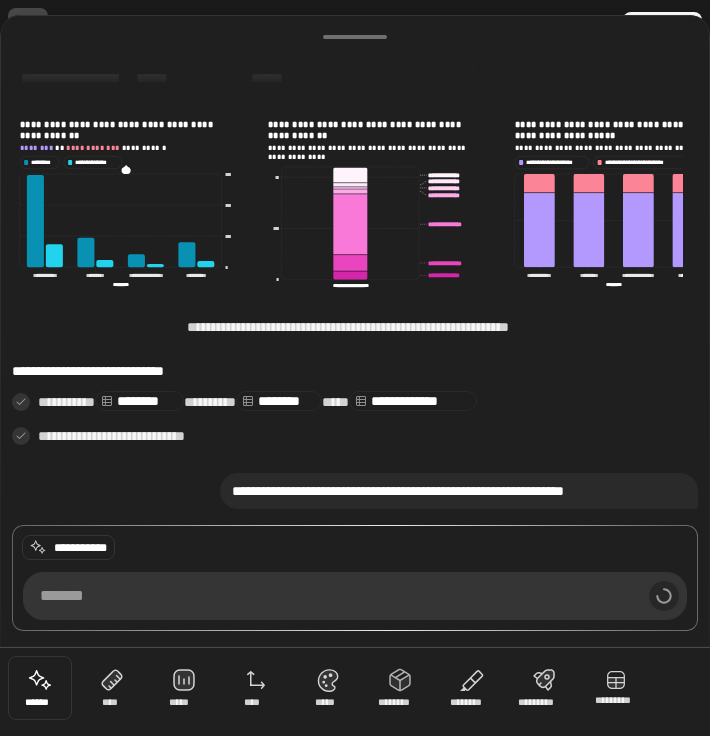 drag, startPoint x: 458, startPoint y: 36, endPoint x: 500, endPoint y: 639, distance: 604.46094 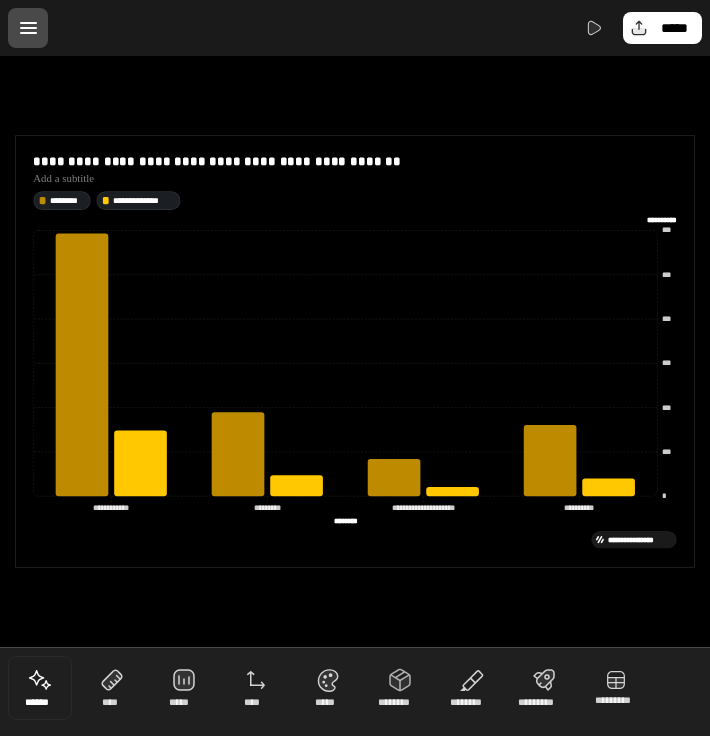 click at bounding box center [40, 688] 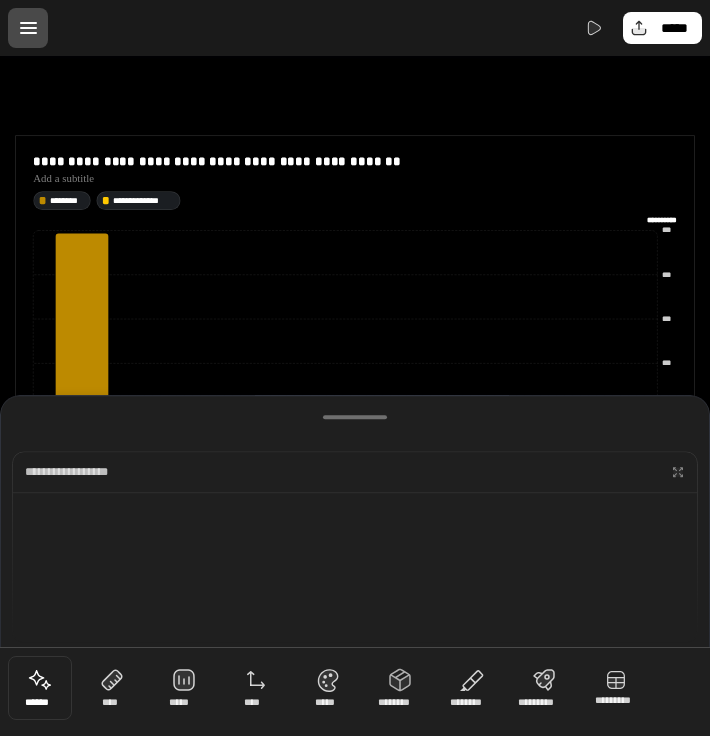 scroll, scrollTop: 174, scrollLeft: 0, axis: vertical 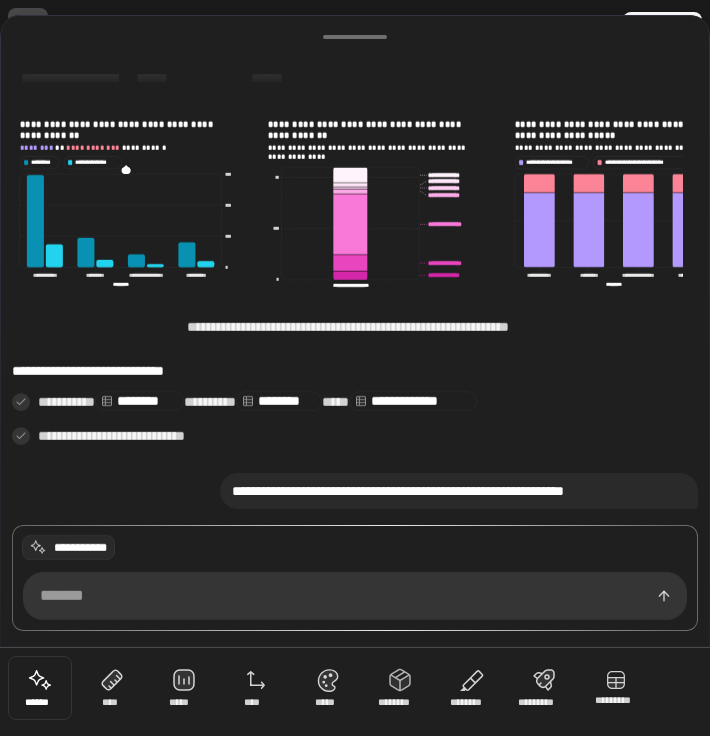 click on "**********" at bounding box center (80, 548) 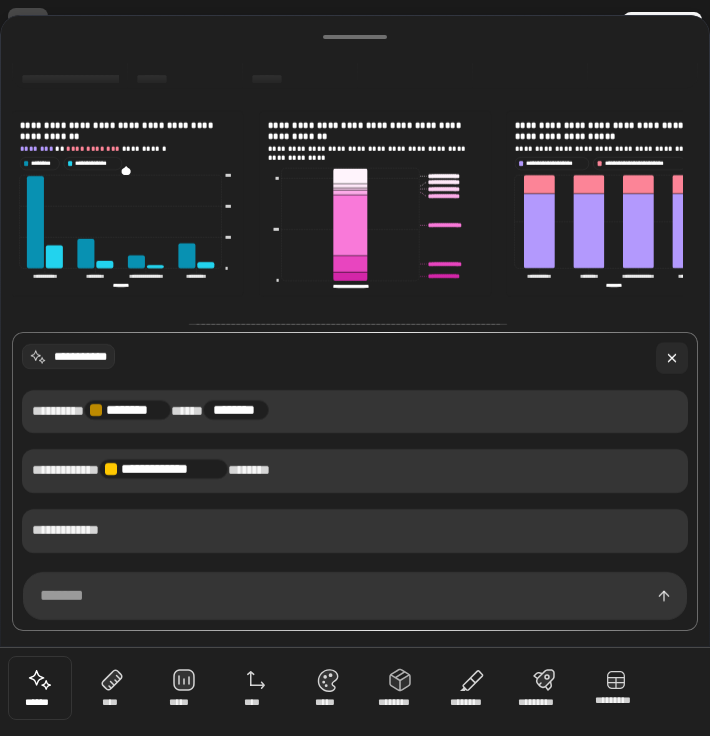 click at bounding box center [672, 358] 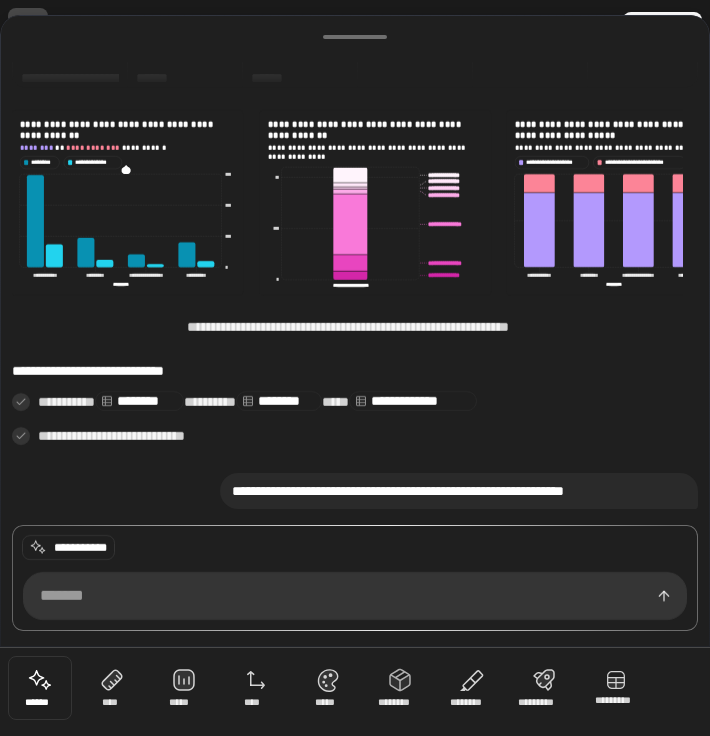drag, startPoint x: 438, startPoint y: 67, endPoint x: 487, endPoint y: 400, distance: 336.5858 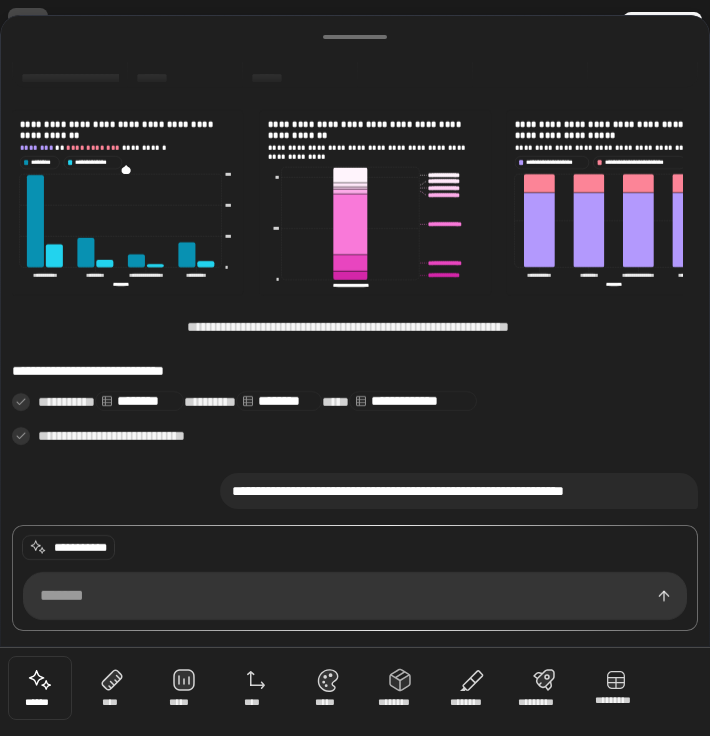 drag, startPoint x: 308, startPoint y: 37, endPoint x: 405, endPoint y: 334, distance: 312.43878 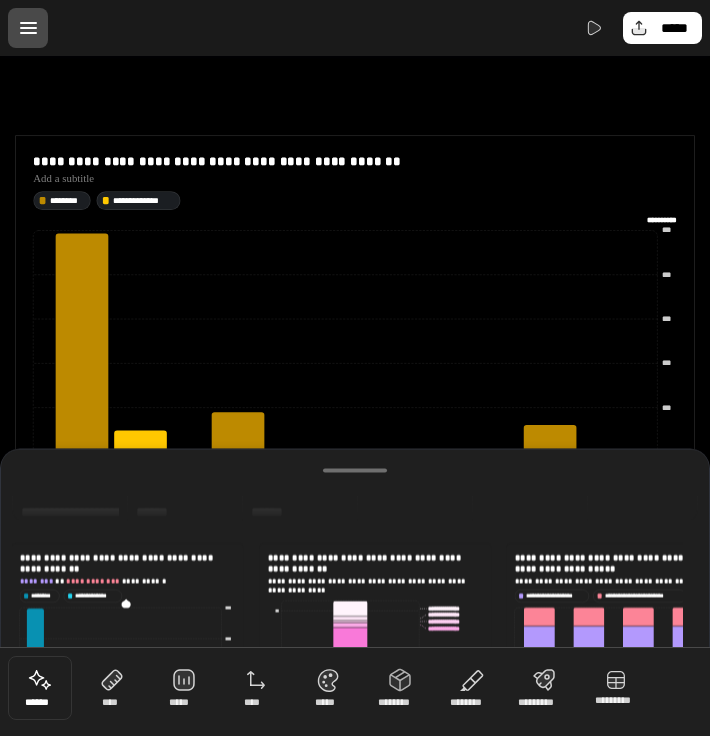 drag, startPoint x: 381, startPoint y: 50, endPoint x: 491, endPoint y: 723, distance: 681.93036 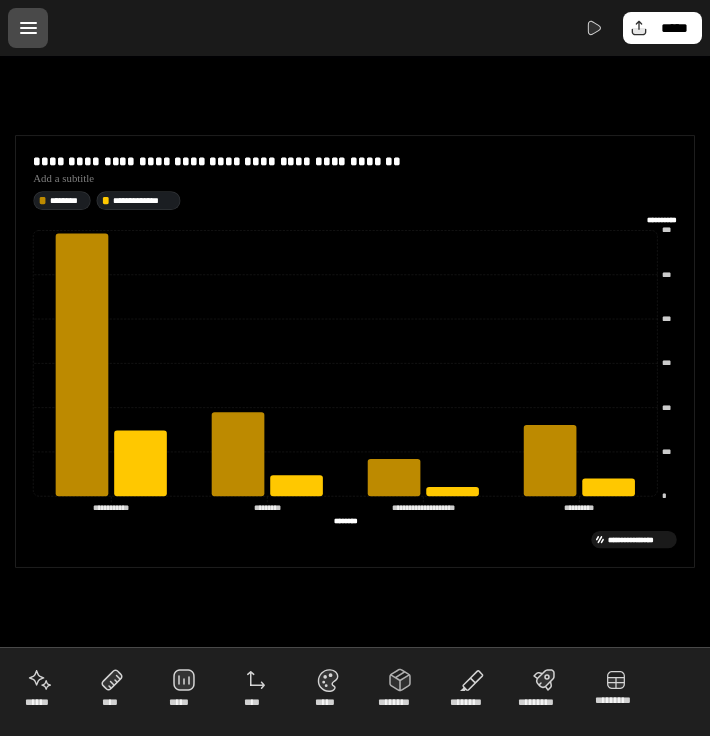 click on "******** ********" 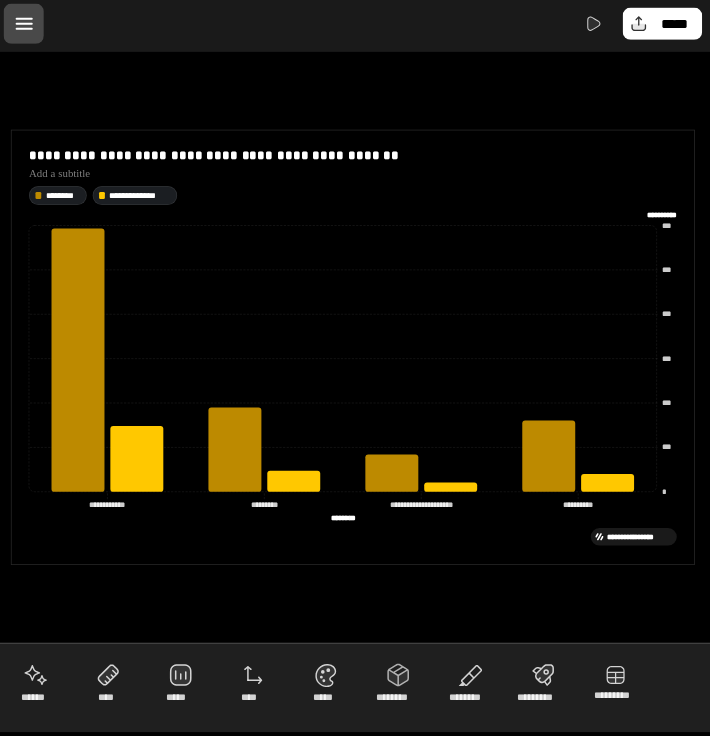 scroll, scrollTop: 0, scrollLeft: 0, axis: both 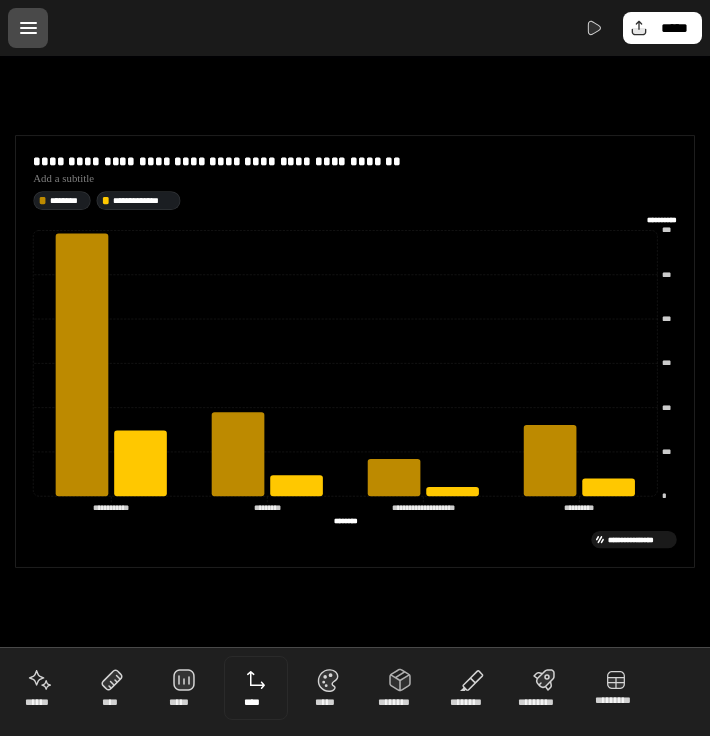 click at bounding box center (256, 688) 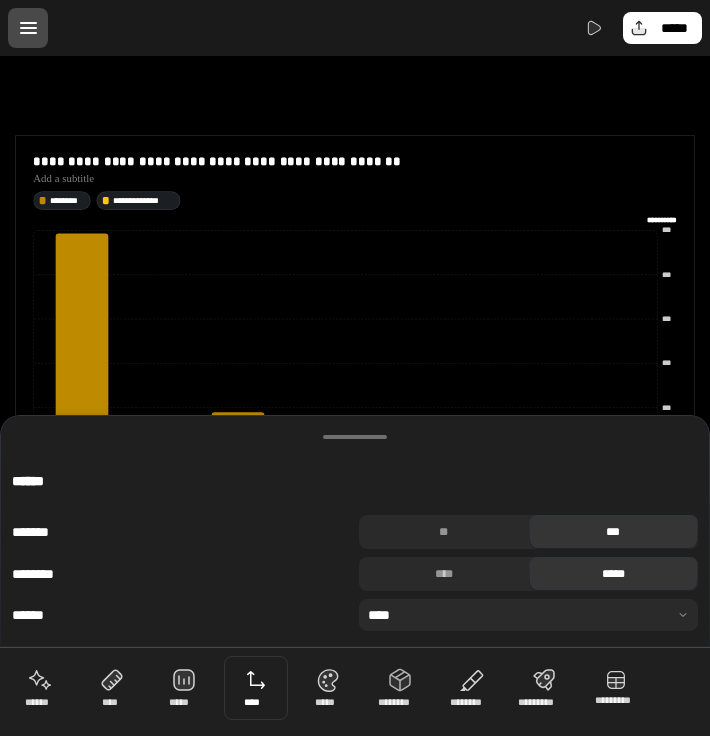 click on "**********" at bounding box center [355, 551] 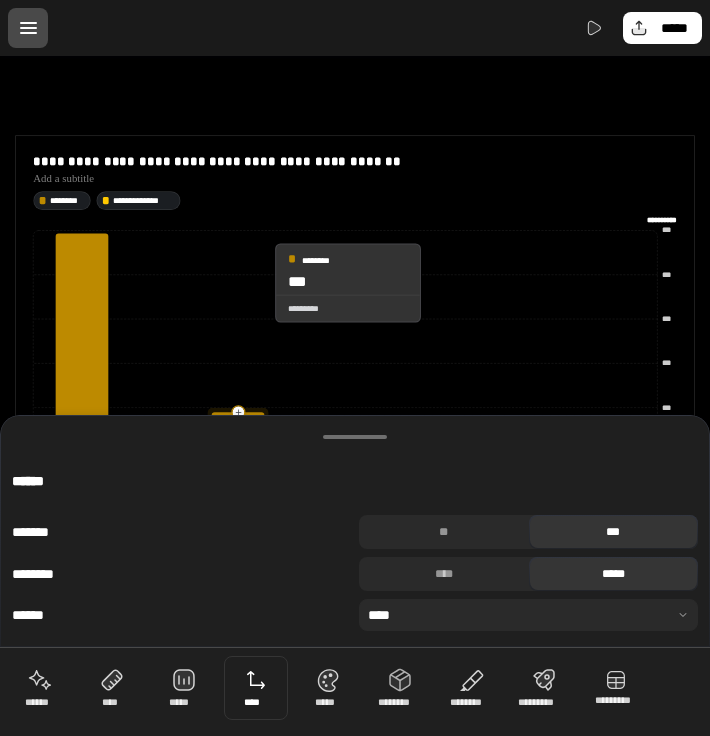 click 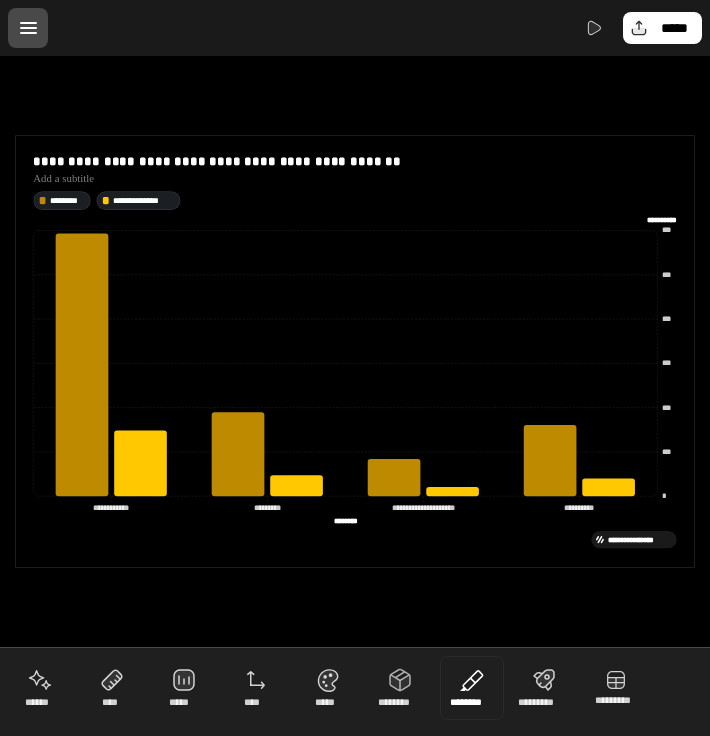 click at bounding box center (472, 688) 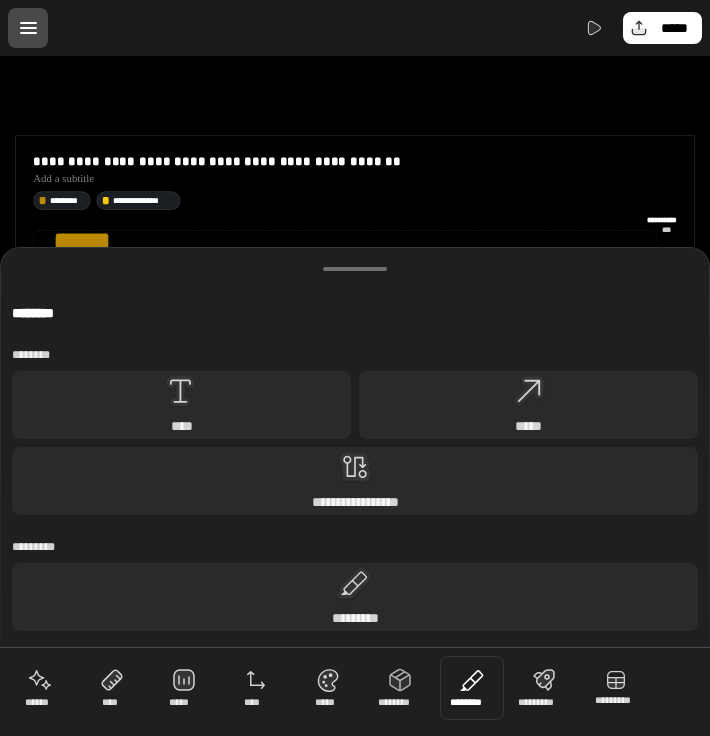 click on "**********" at bounding box center (355, 200) 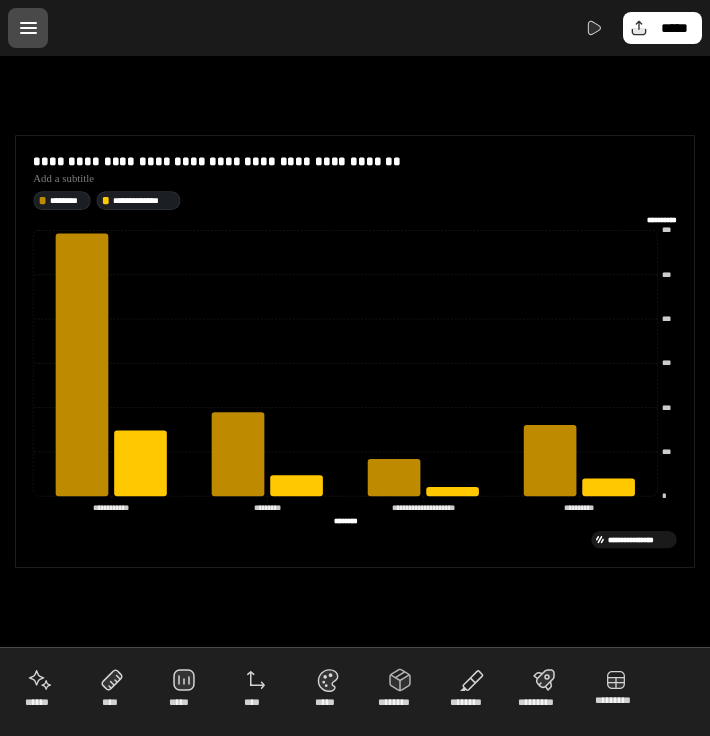click on "******** ********" 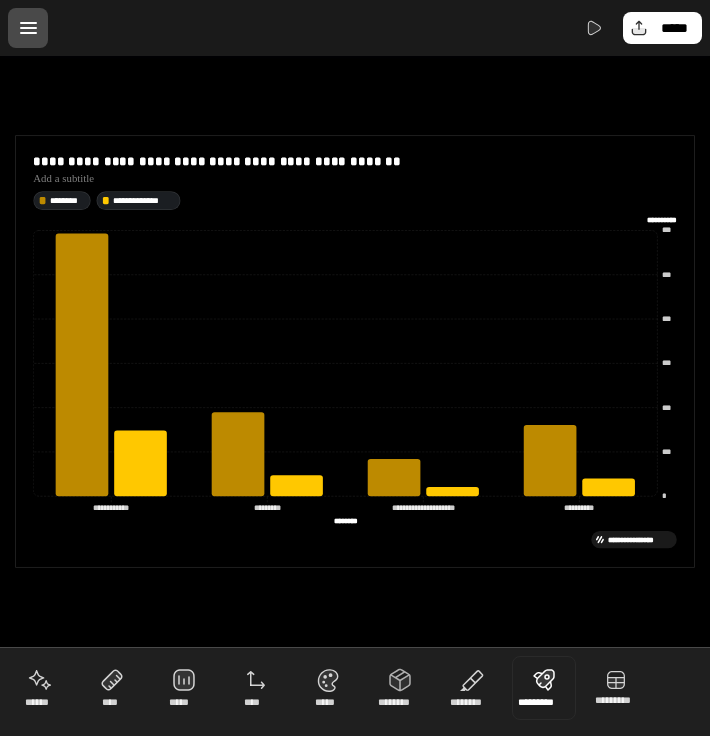 click at bounding box center (544, 688) 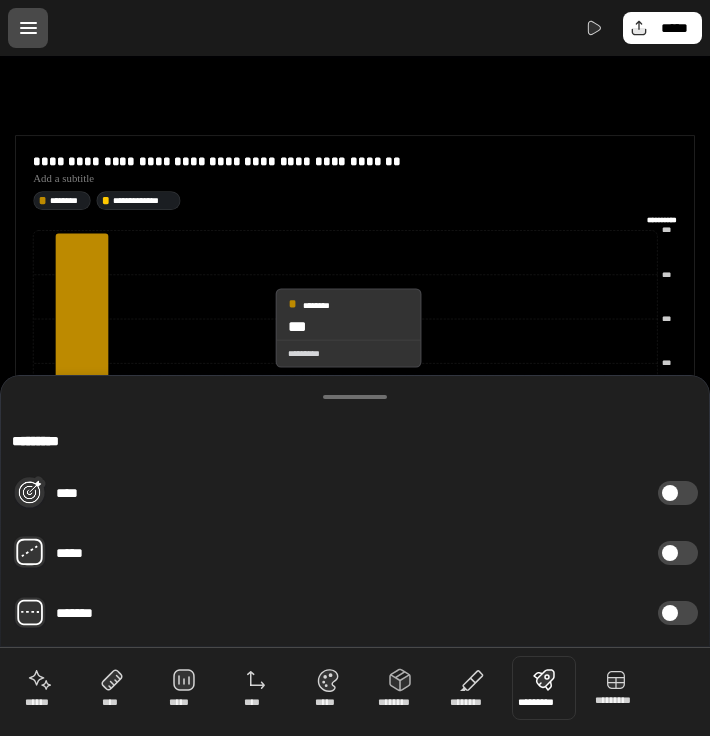 click 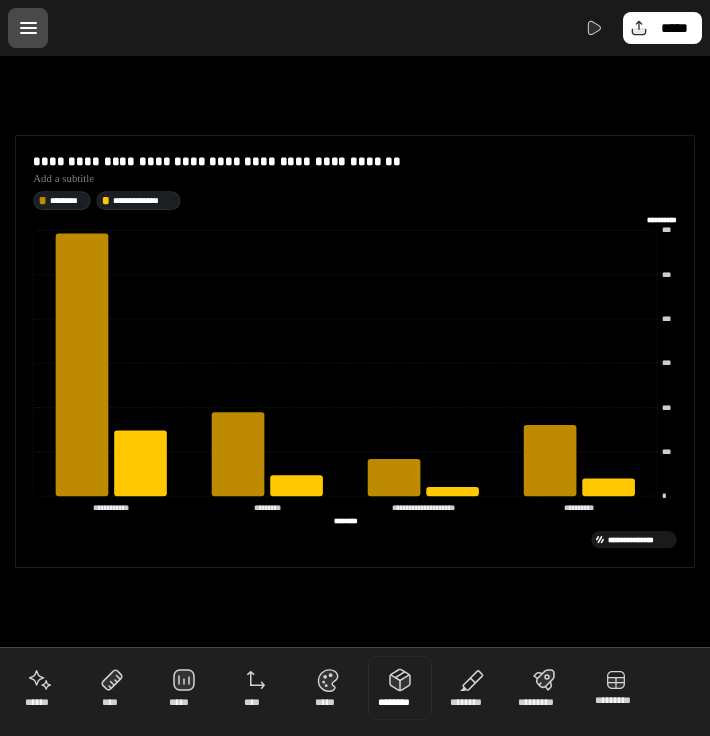 click at bounding box center (400, 688) 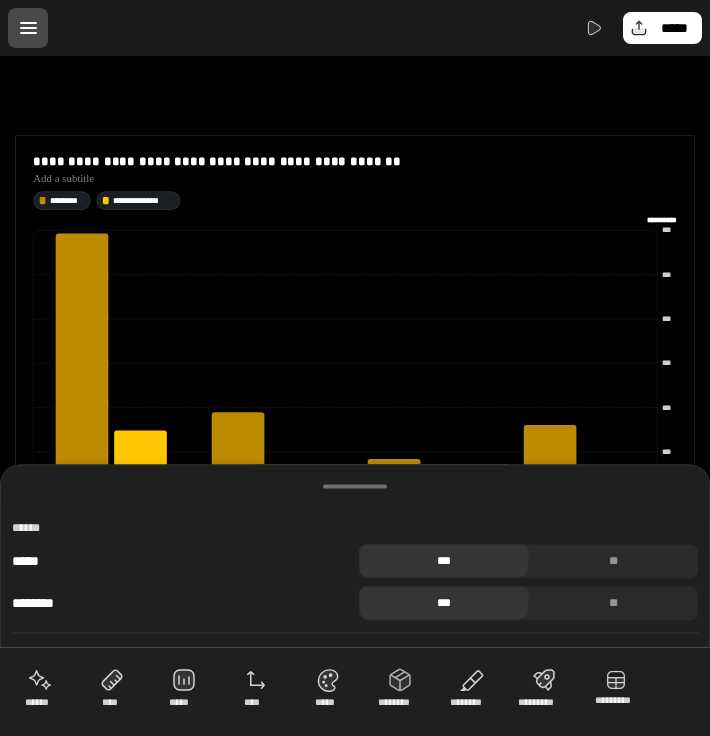 click on "*****" at bounding box center (355, 28) 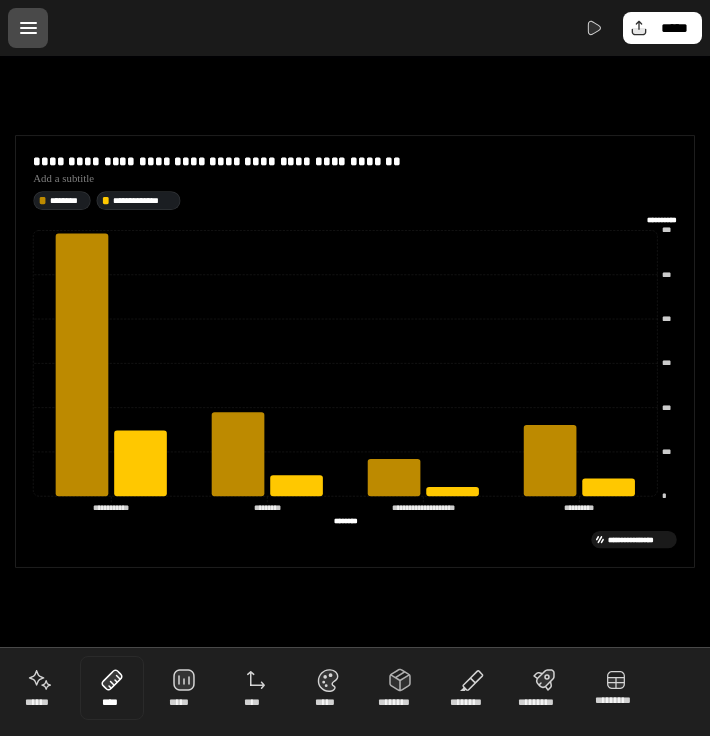 click at bounding box center (112, 688) 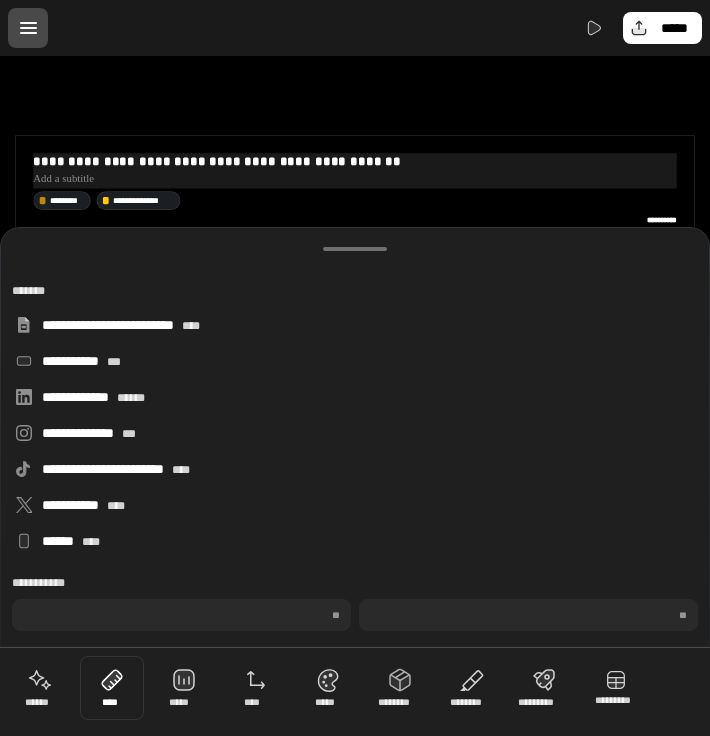 click at bounding box center [355, 178] 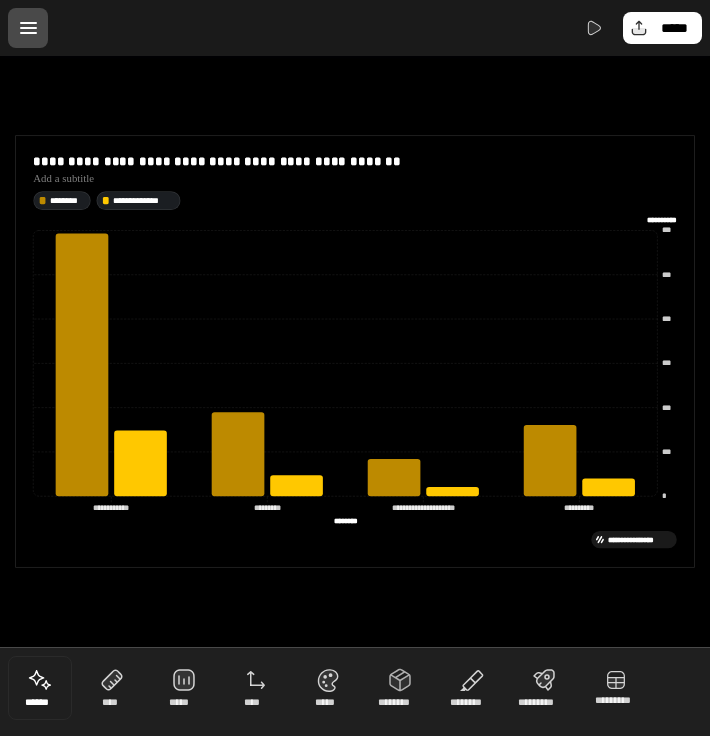 click at bounding box center (40, 688) 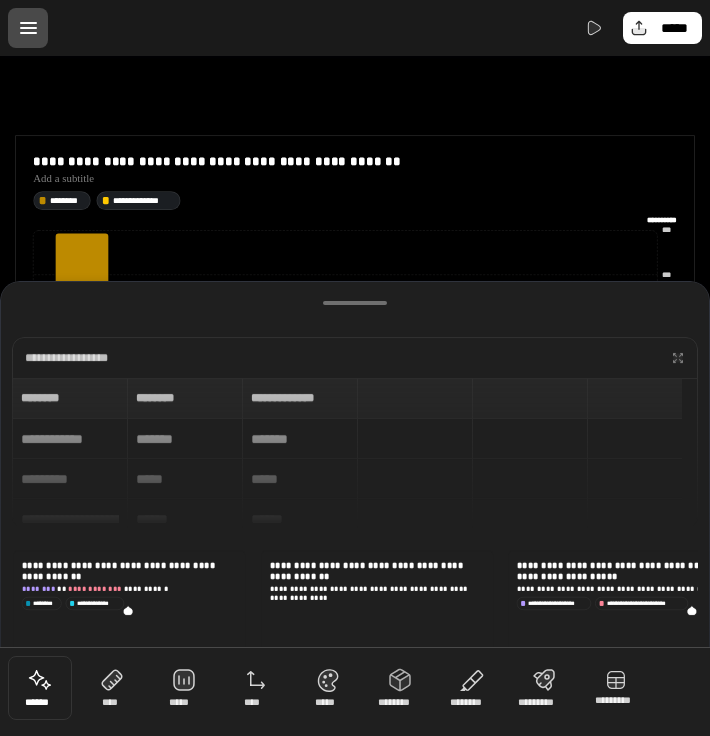 scroll, scrollTop: 174, scrollLeft: 0, axis: vertical 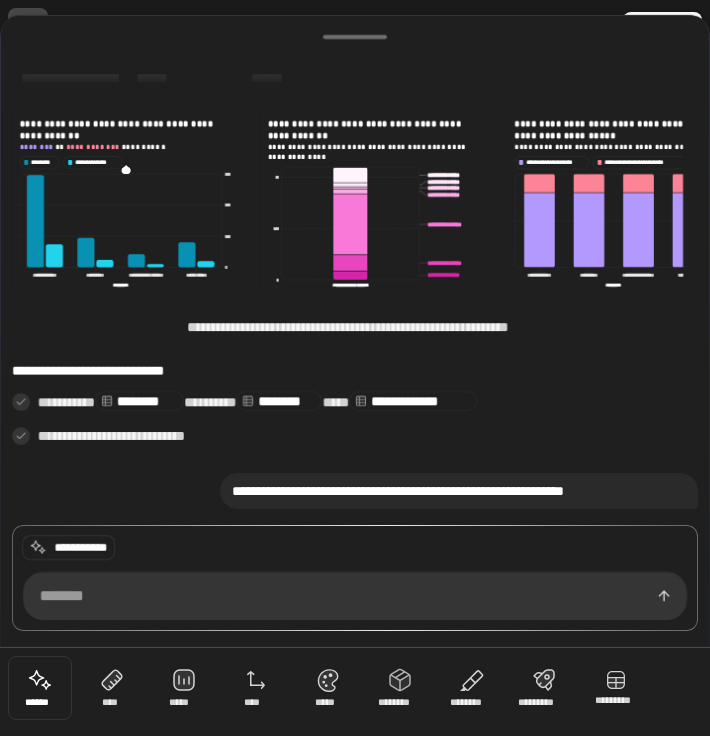 click on "**********" at bounding box center (459, 491) 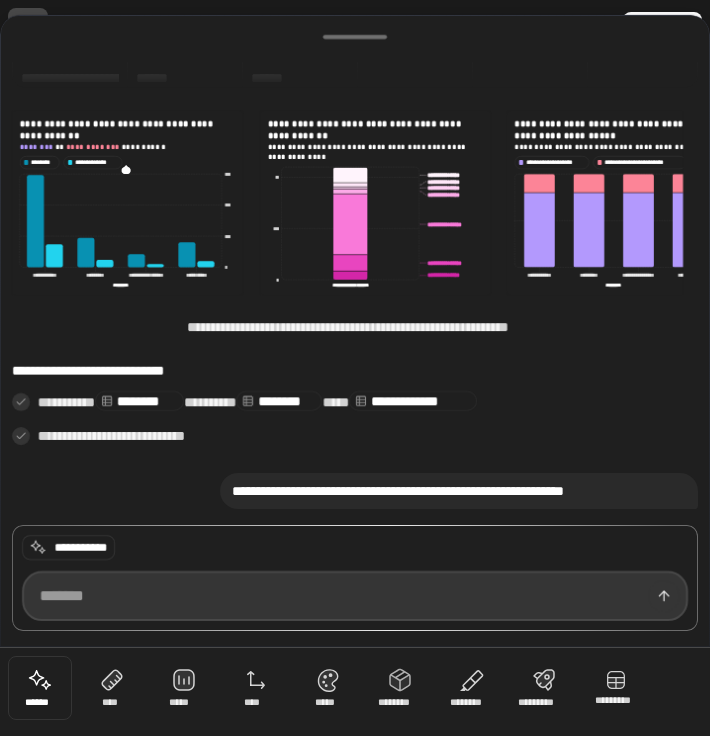 click at bounding box center (355, 596) 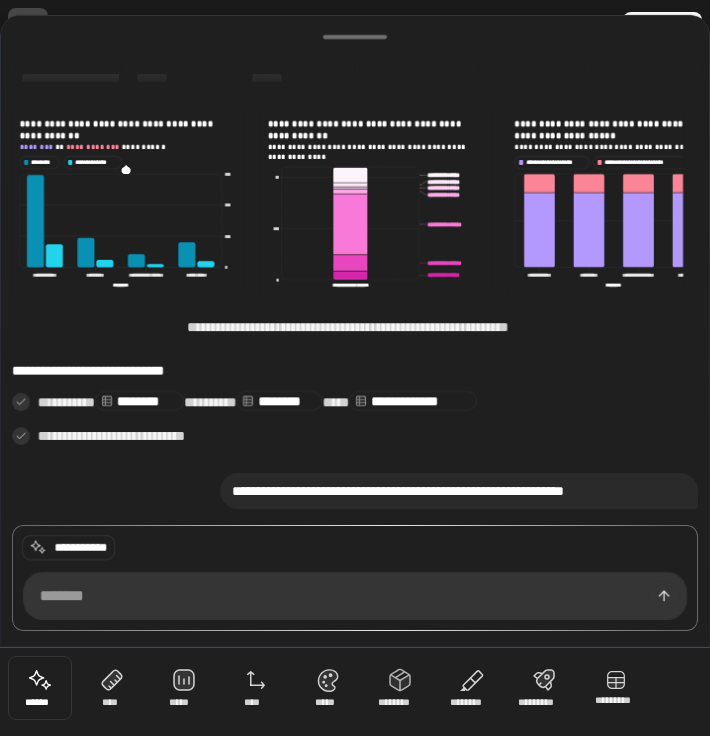 drag, startPoint x: 556, startPoint y: 62, endPoint x: 603, endPoint y: 386, distance: 327.3912 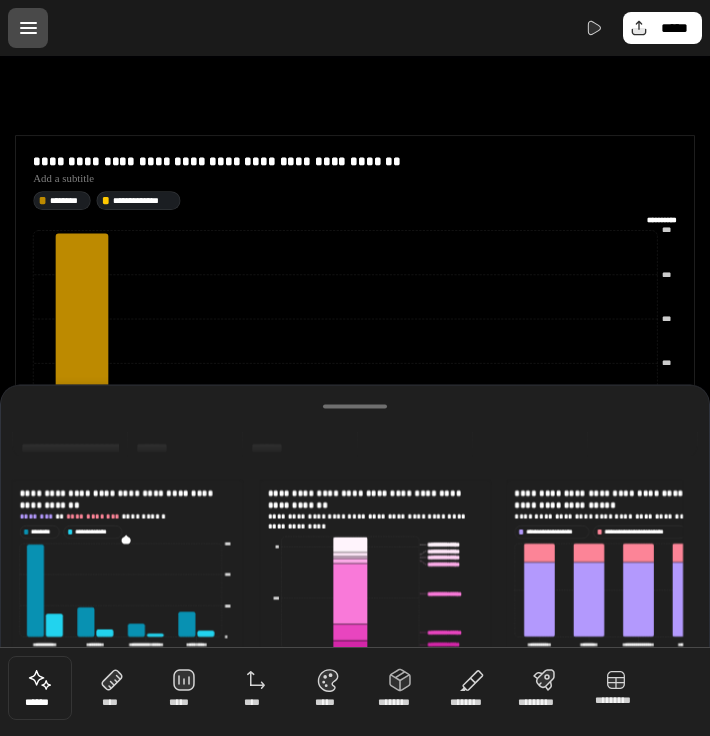 drag, startPoint x: 424, startPoint y: 23, endPoint x: 479, endPoint y: 514, distance: 494.07083 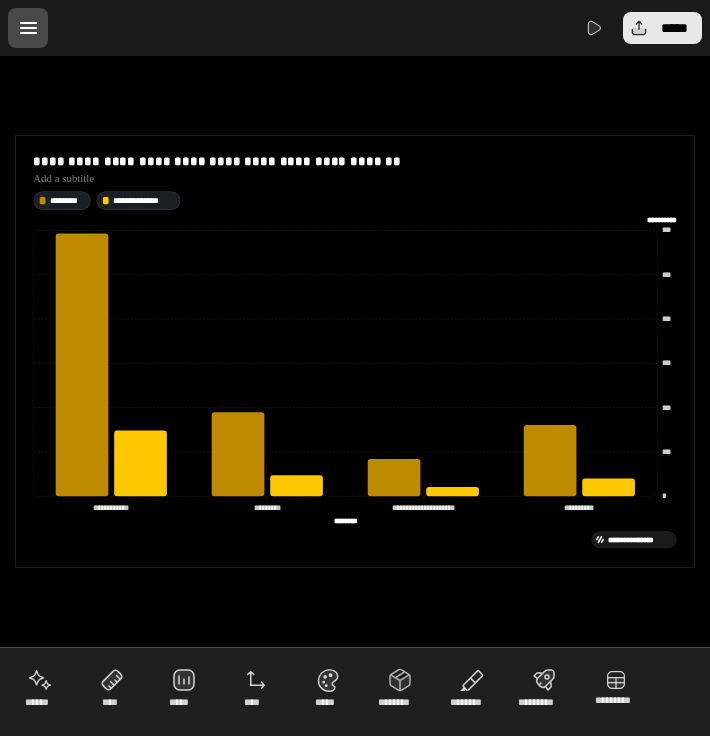 click on "*****" at bounding box center (674, 28) 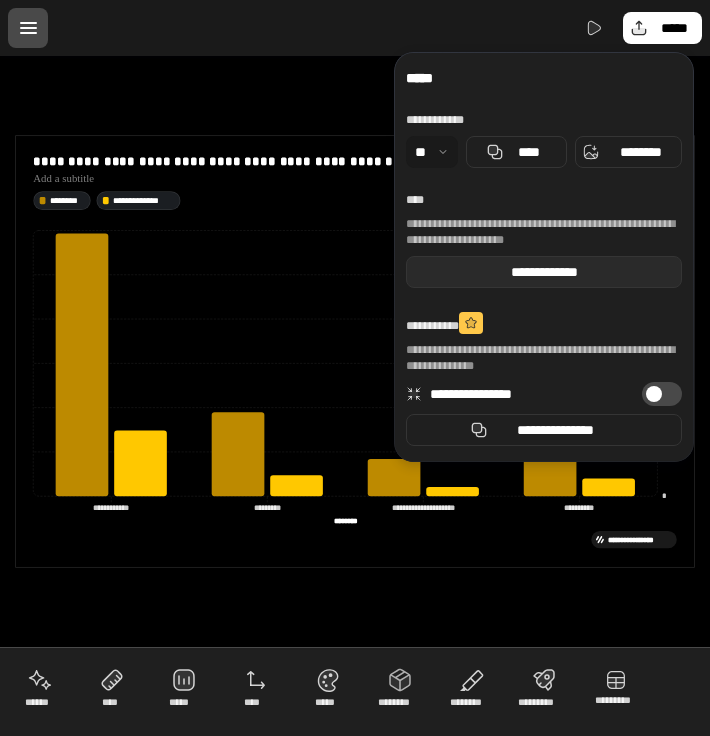 click on "**********" at bounding box center (544, 272) 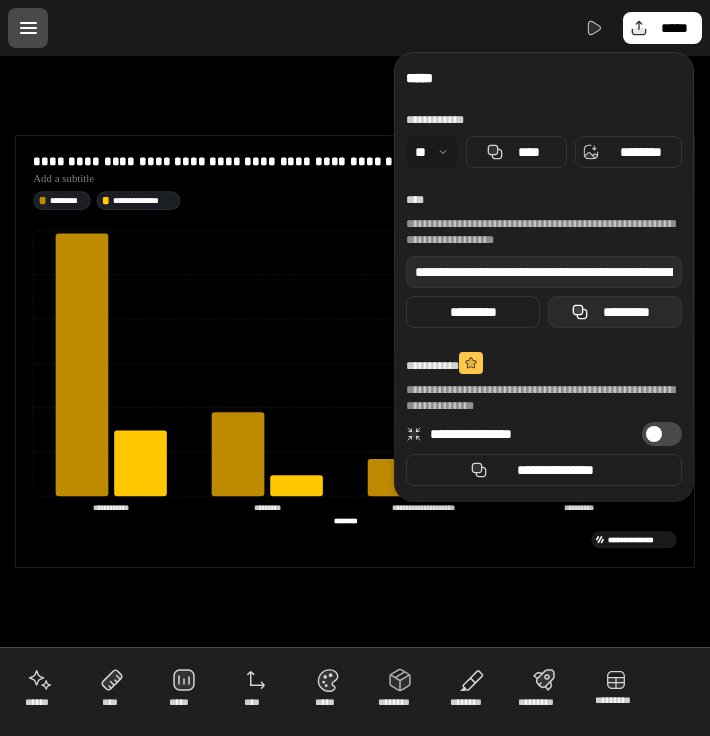 click on "*********" at bounding box center (615, 312) 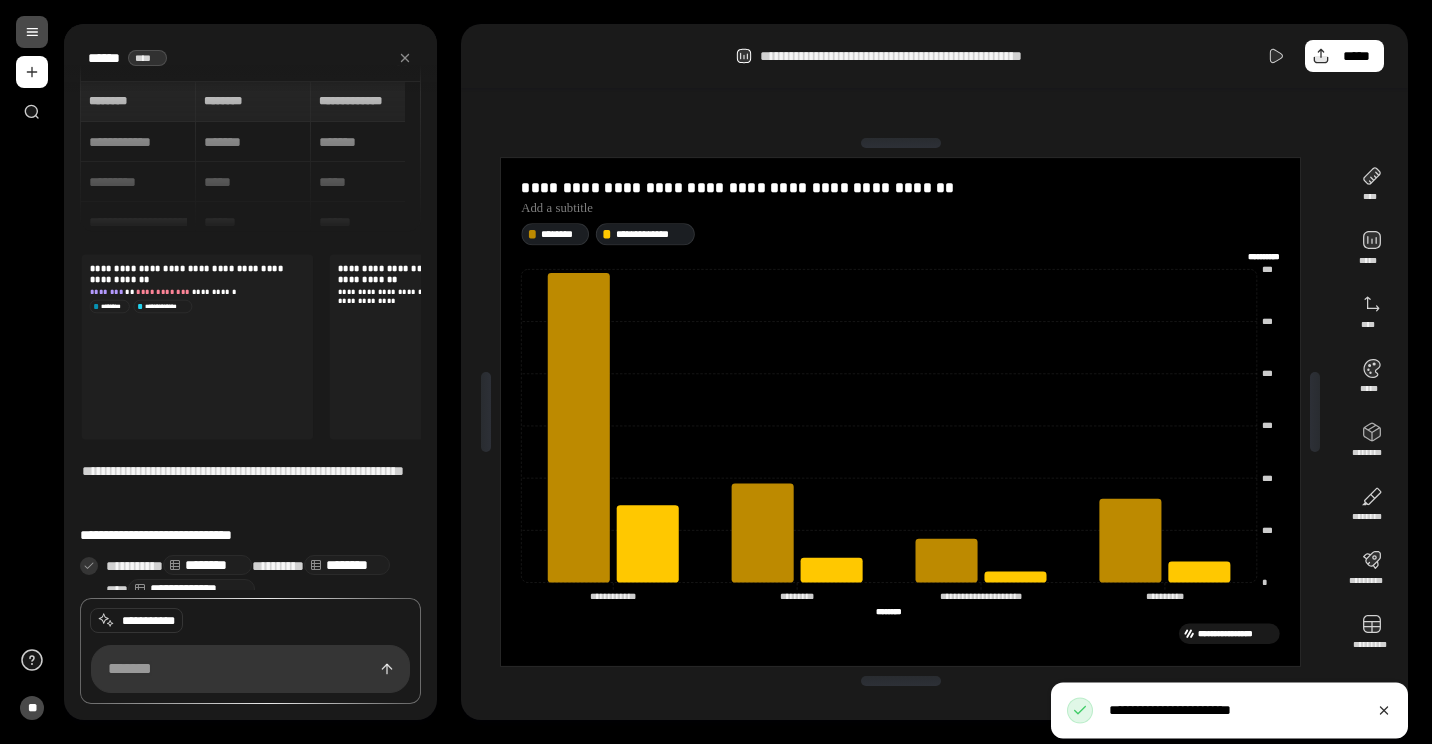 scroll, scrollTop: 134, scrollLeft: 0, axis: vertical 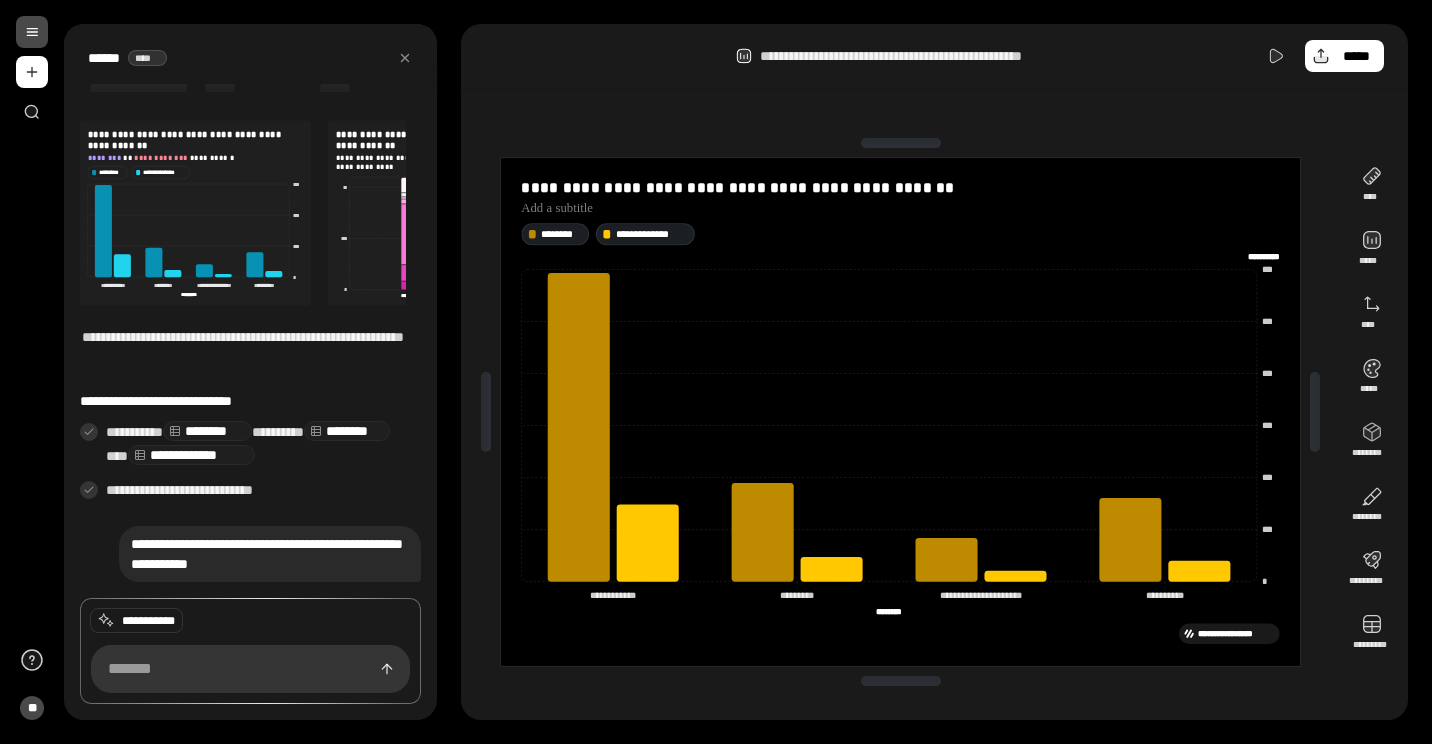 click on "**********" 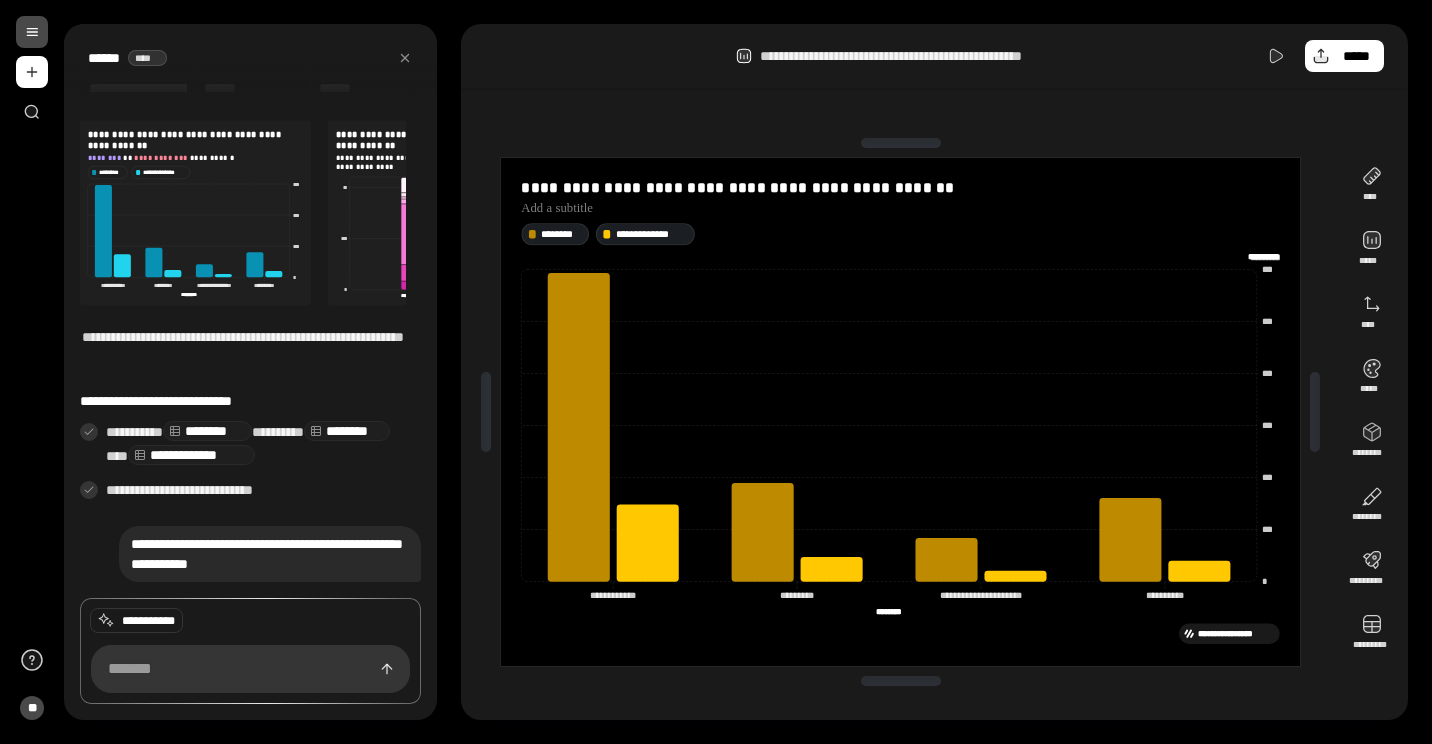 click on "**********" at bounding box center [1265, 257] 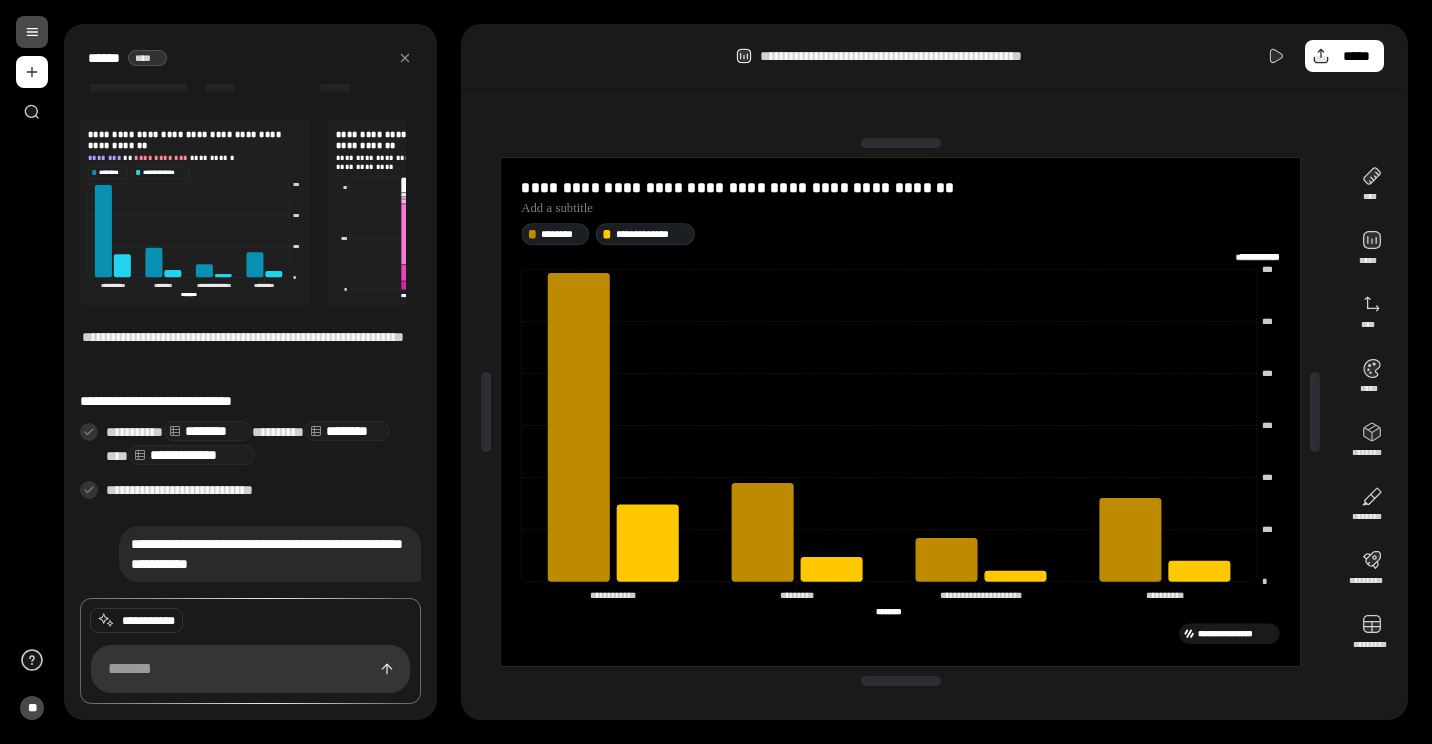 scroll, scrollTop: 0, scrollLeft: 0, axis: both 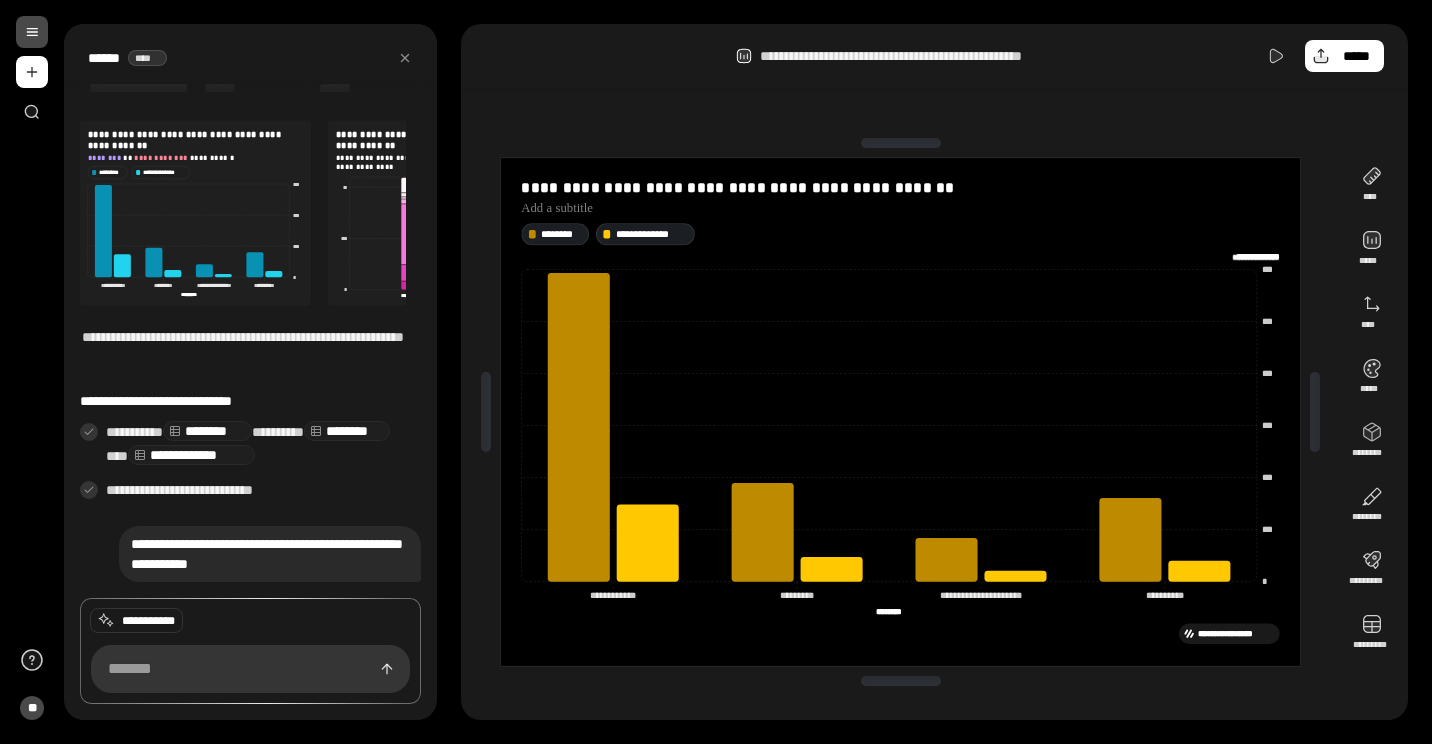 type on "**********" 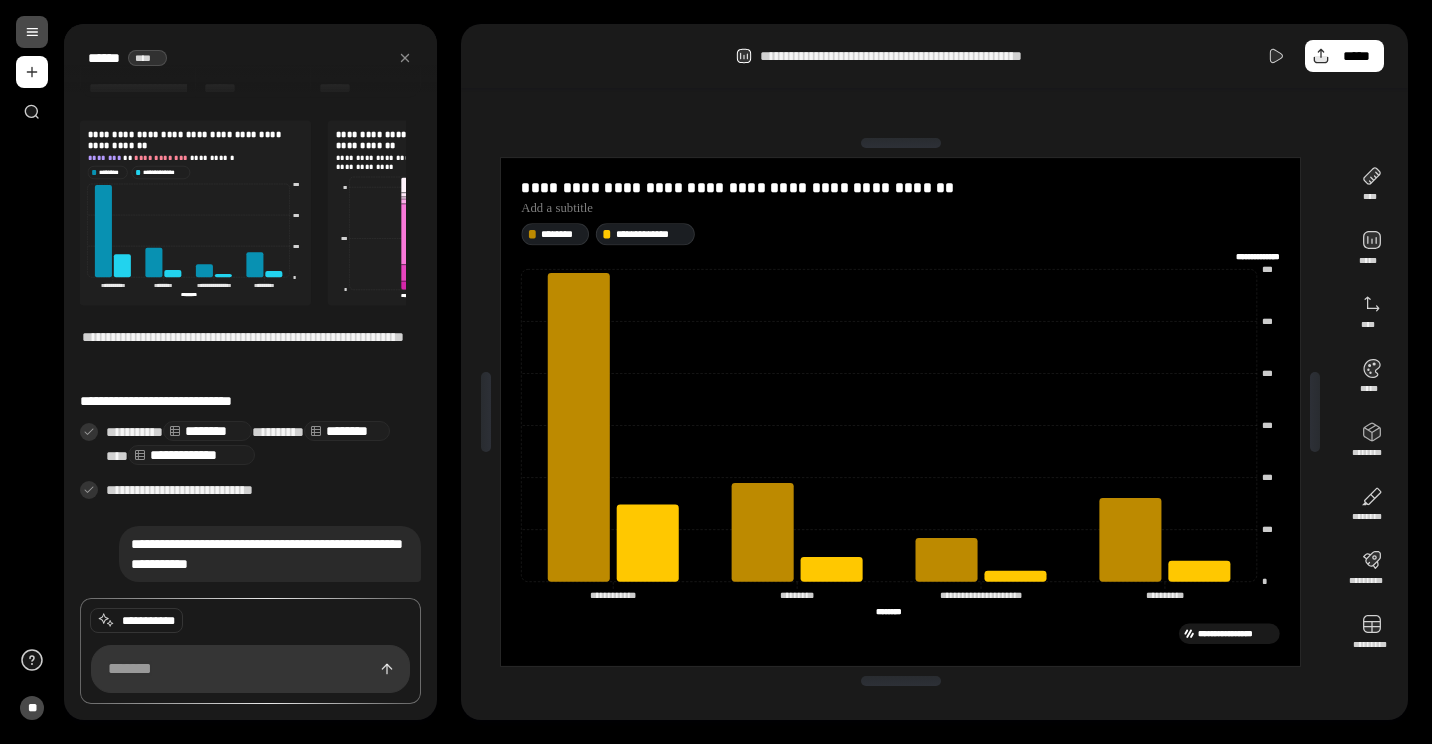 click on "******** ********" 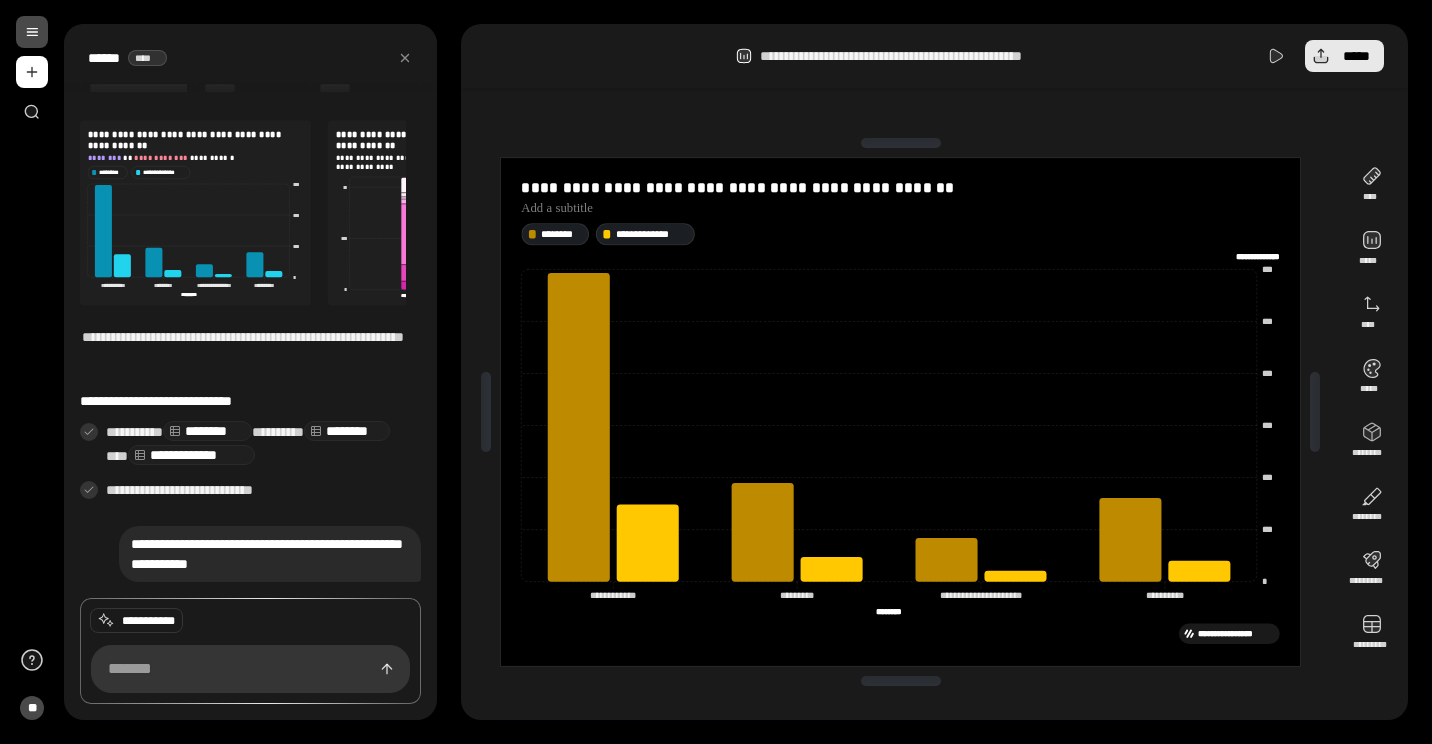 click on "*****" at bounding box center (1344, 56) 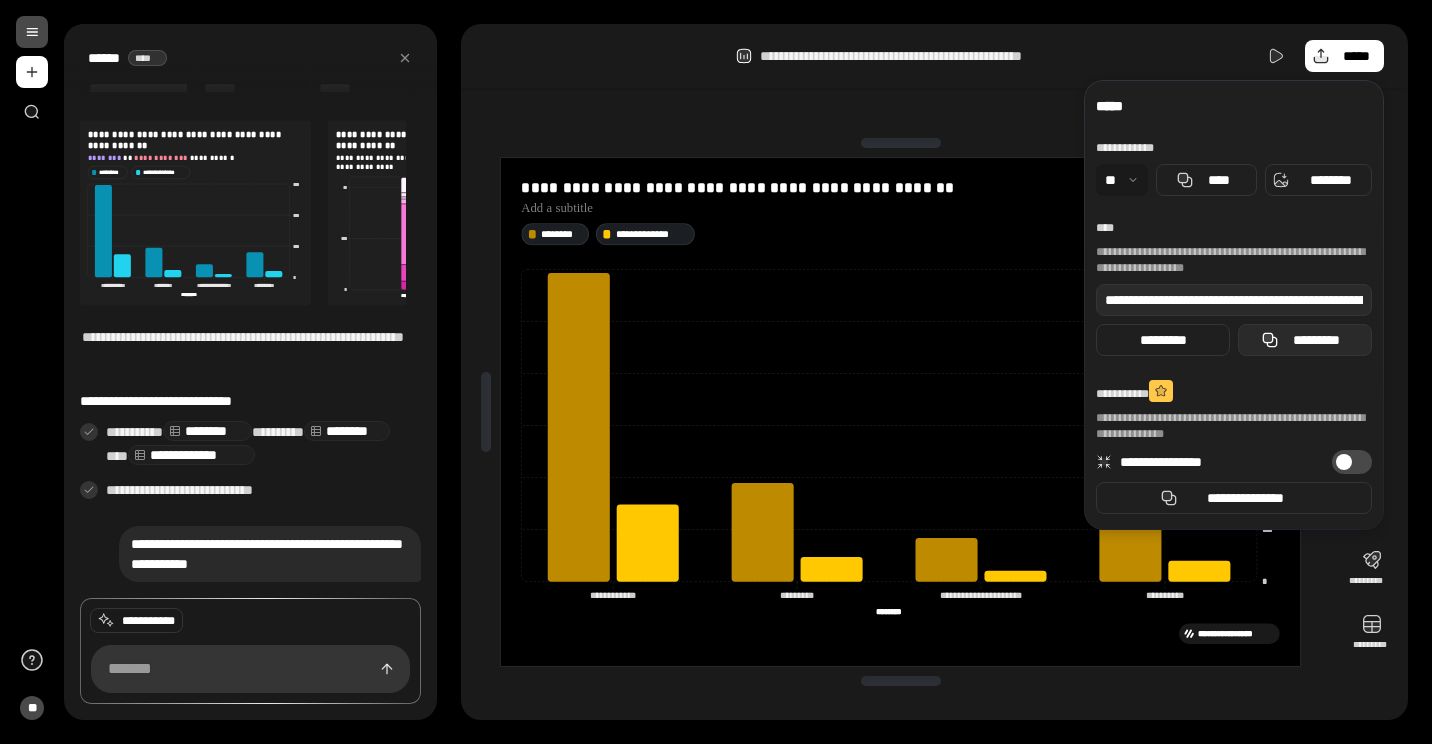 click on "*********" at bounding box center [1305, 340] 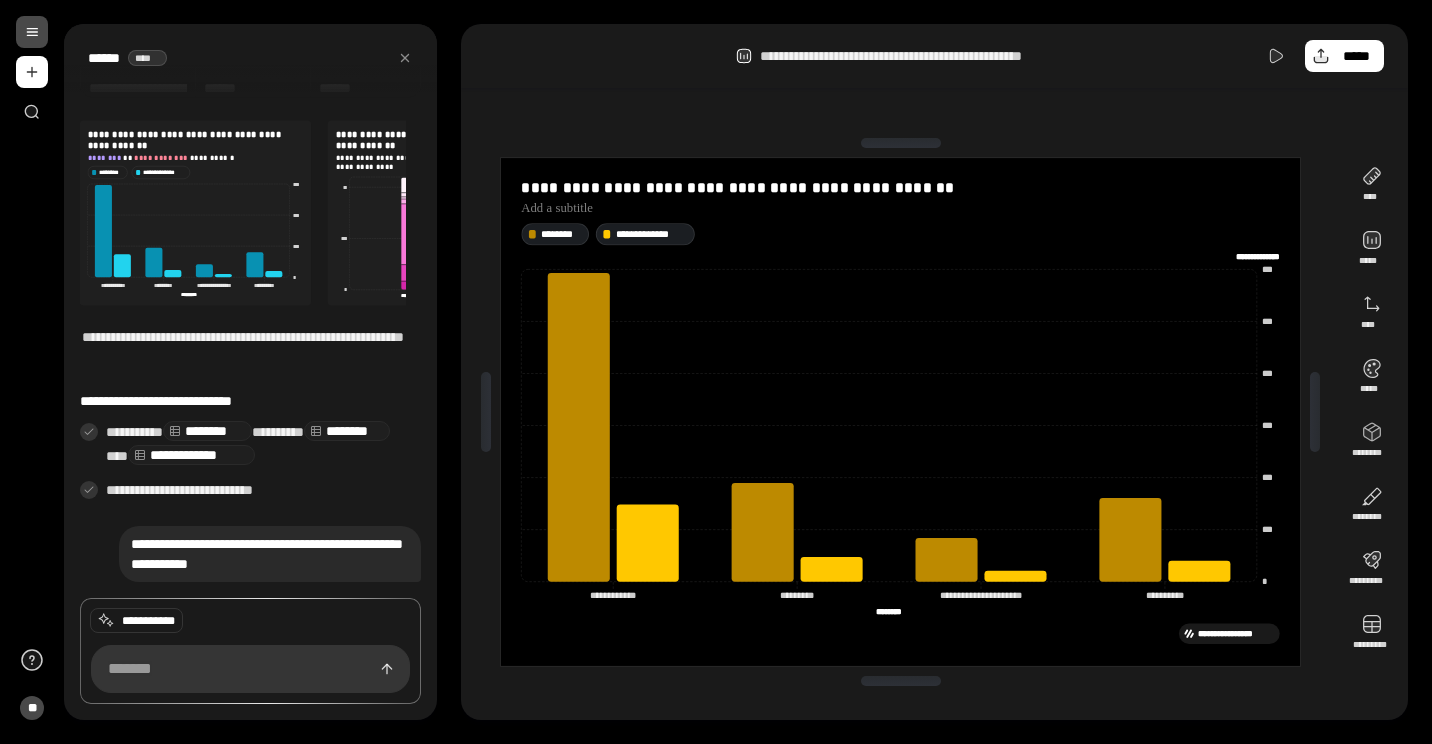 click on "**********" 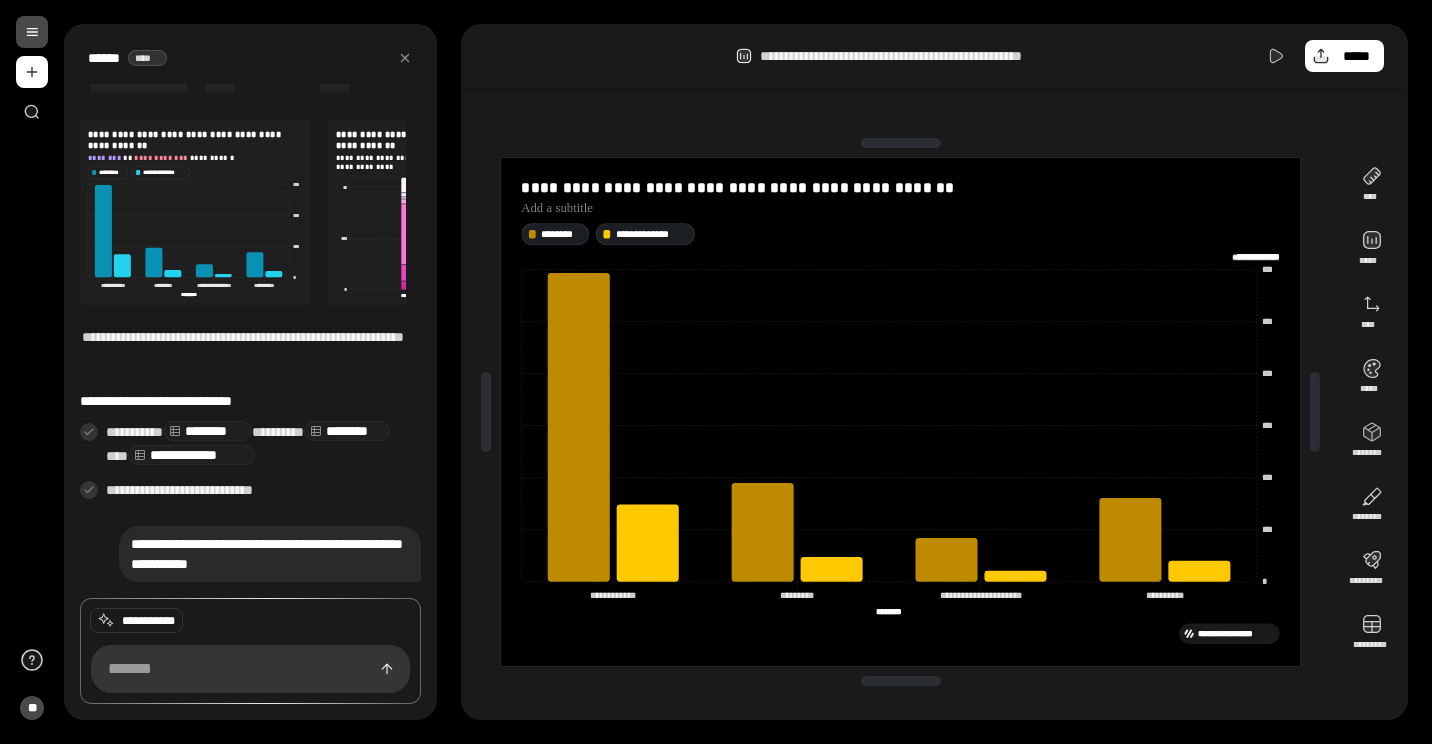 click 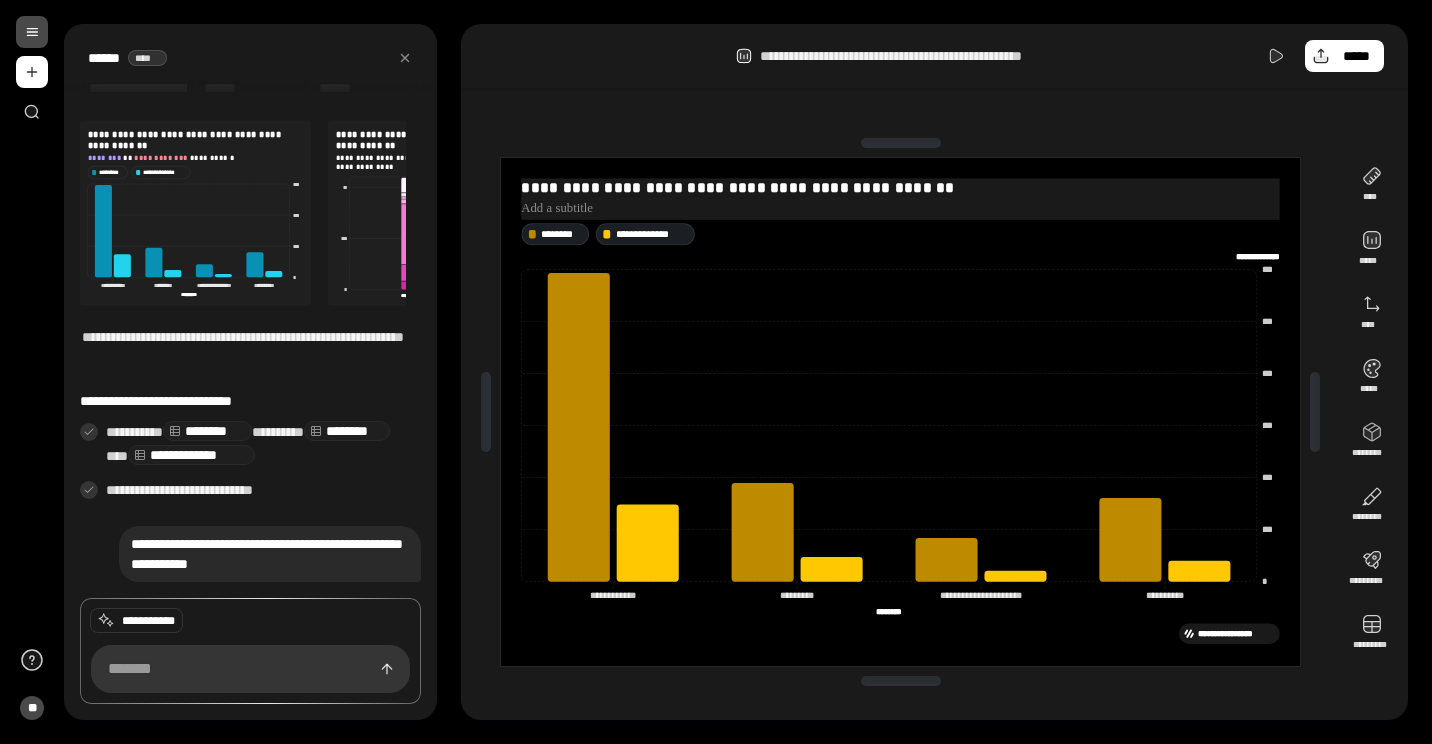 click at bounding box center [900, 208] 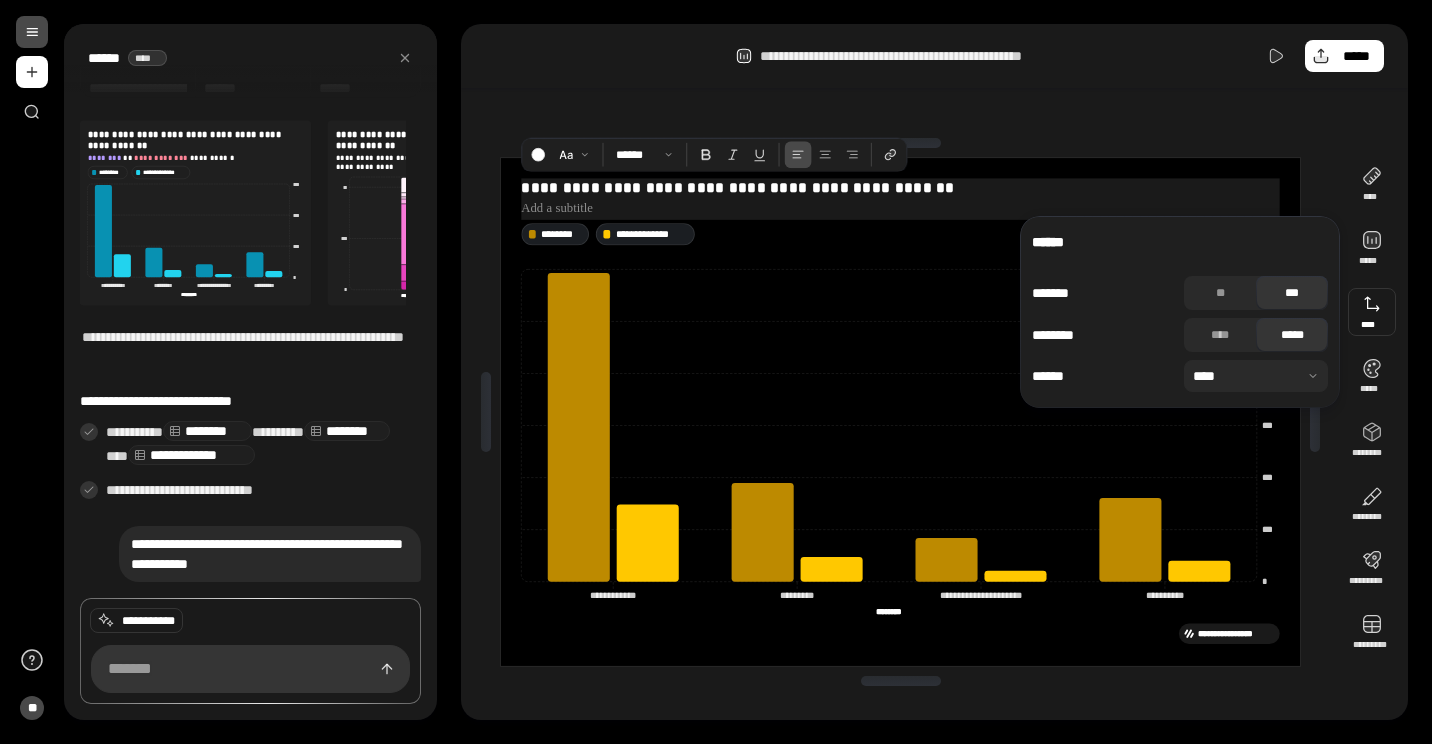 click on "**********" at bounding box center [900, 187] 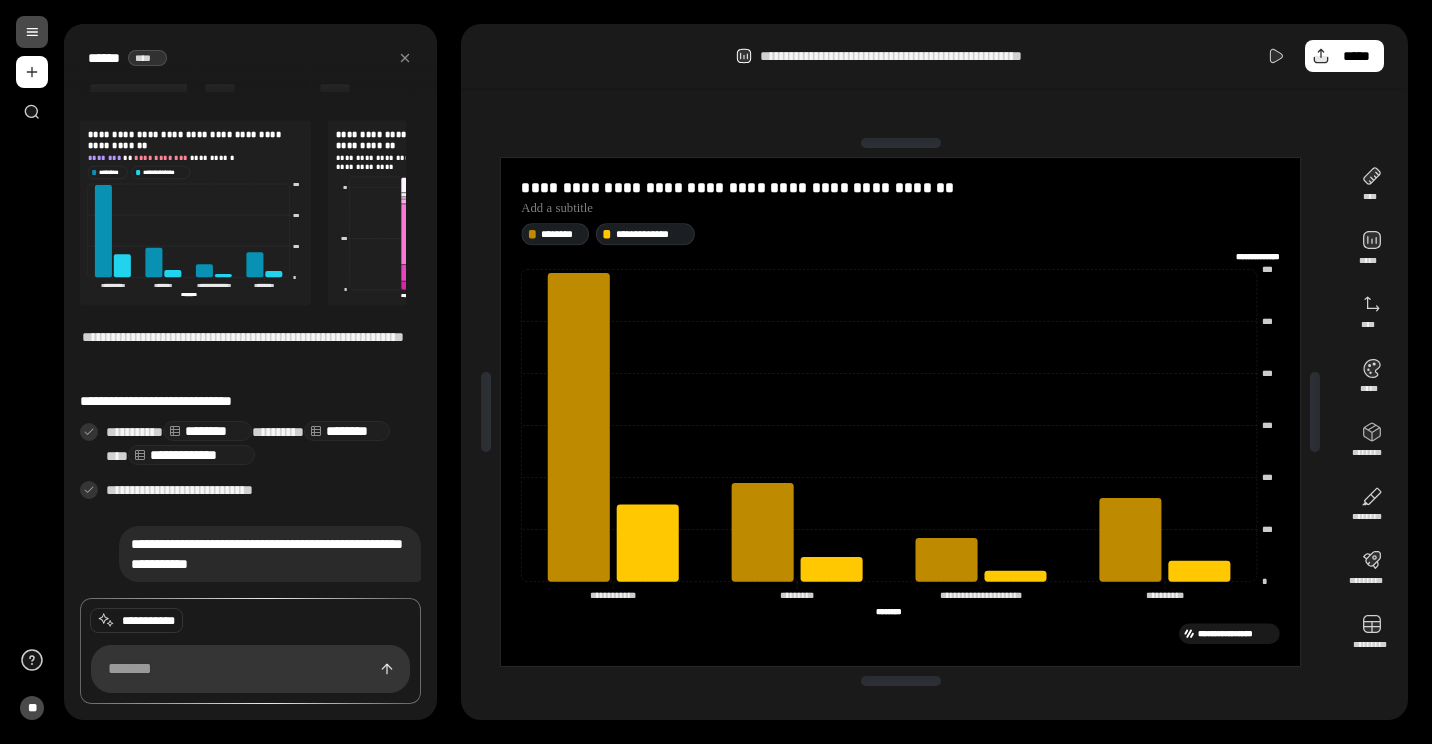 click on "**********" at bounding box center (934, 56) 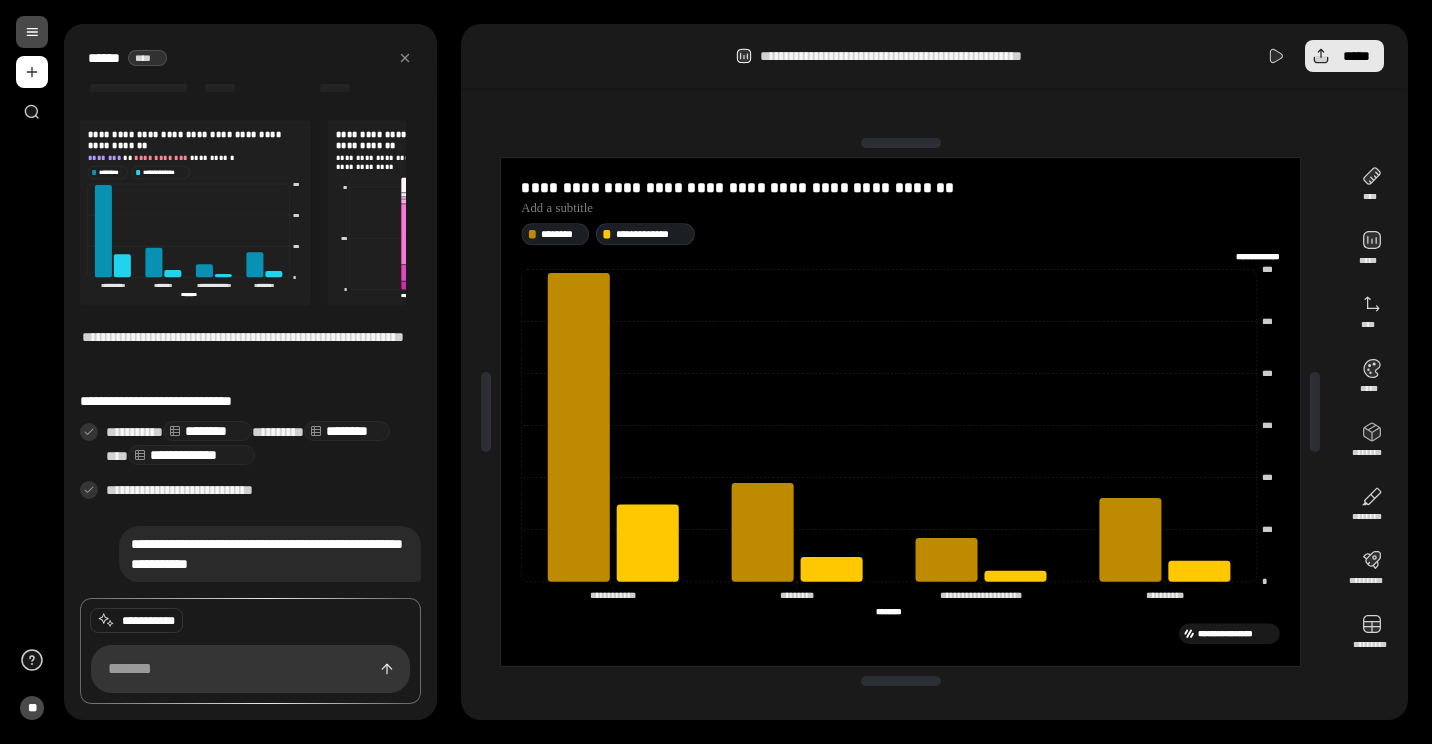 click on "*****" at bounding box center (1344, 56) 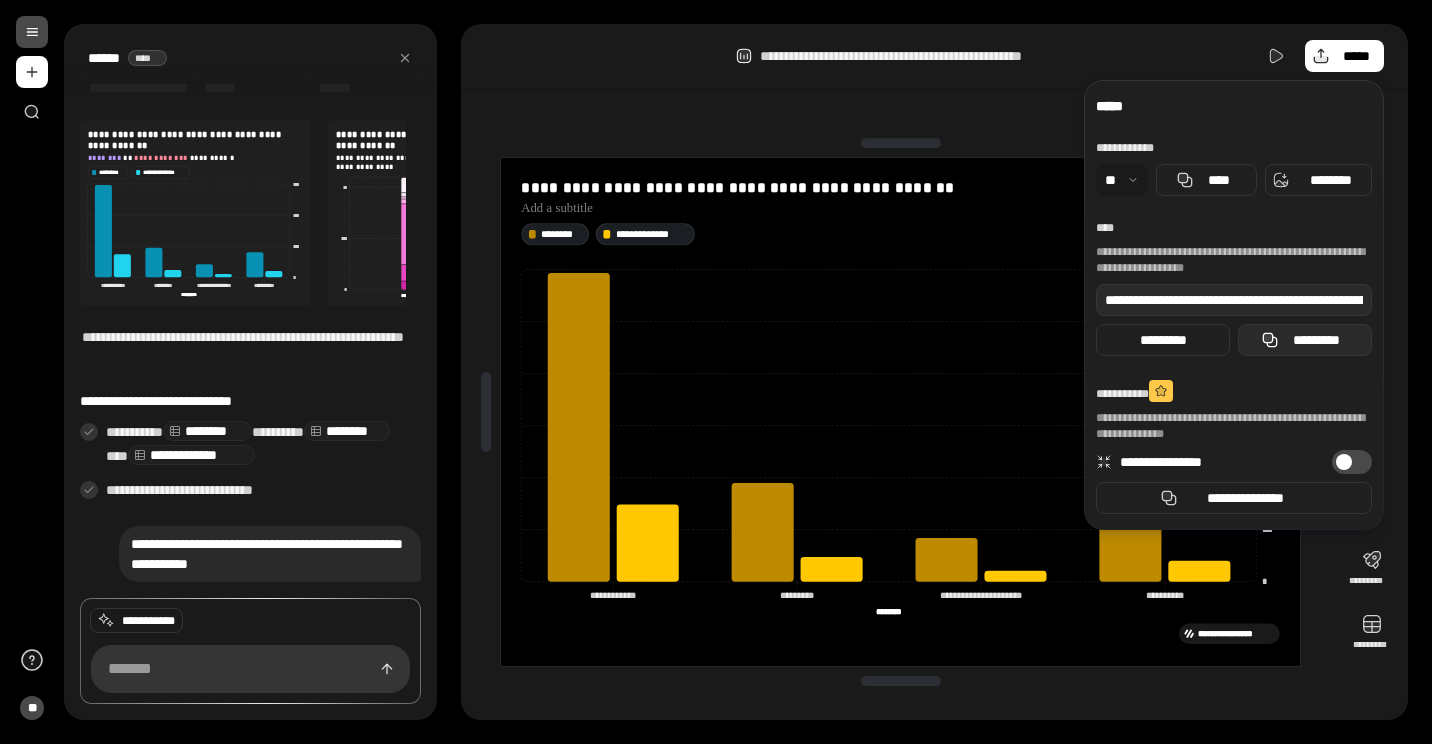 click on "*********" at bounding box center (1317, 340) 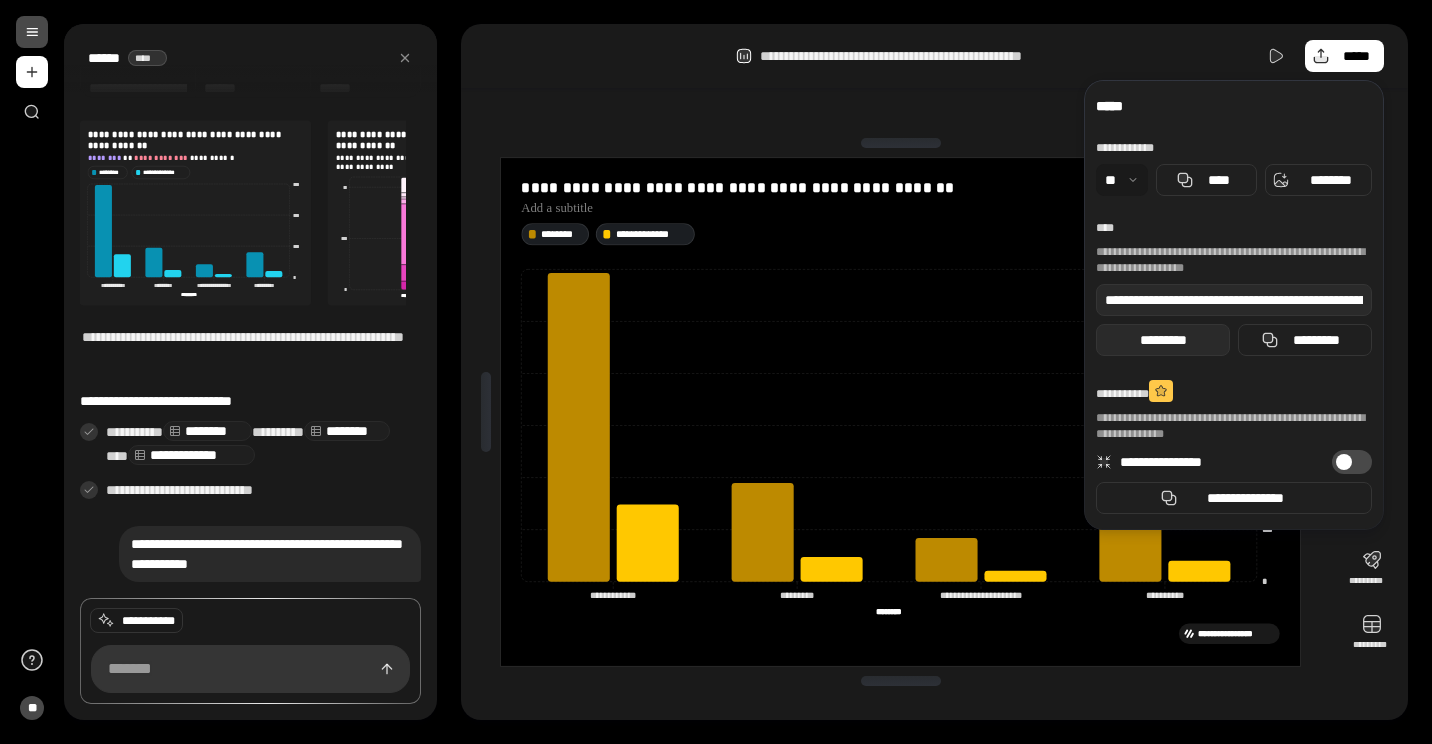 click on "*********" at bounding box center [1162, 340] 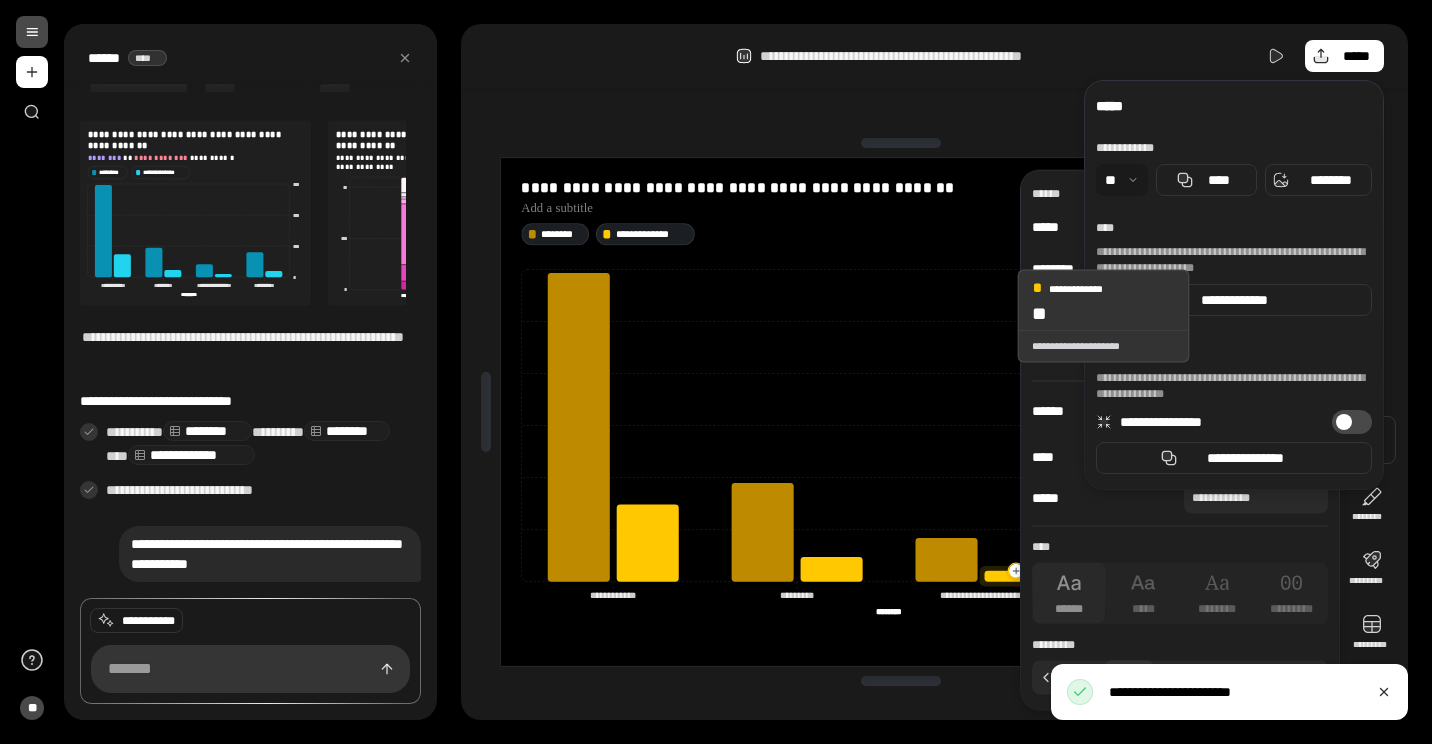 click 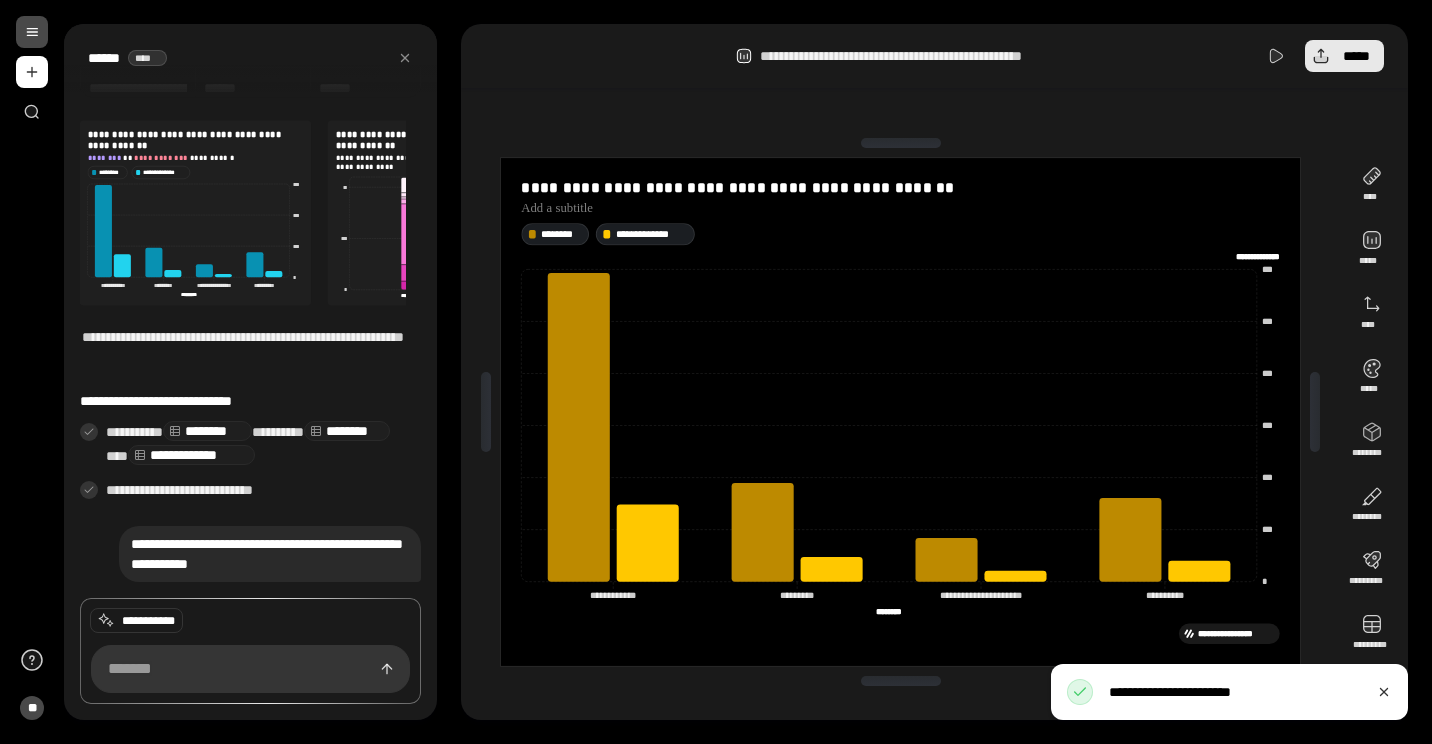 click on "*****" at bounding box center [1344, 56] 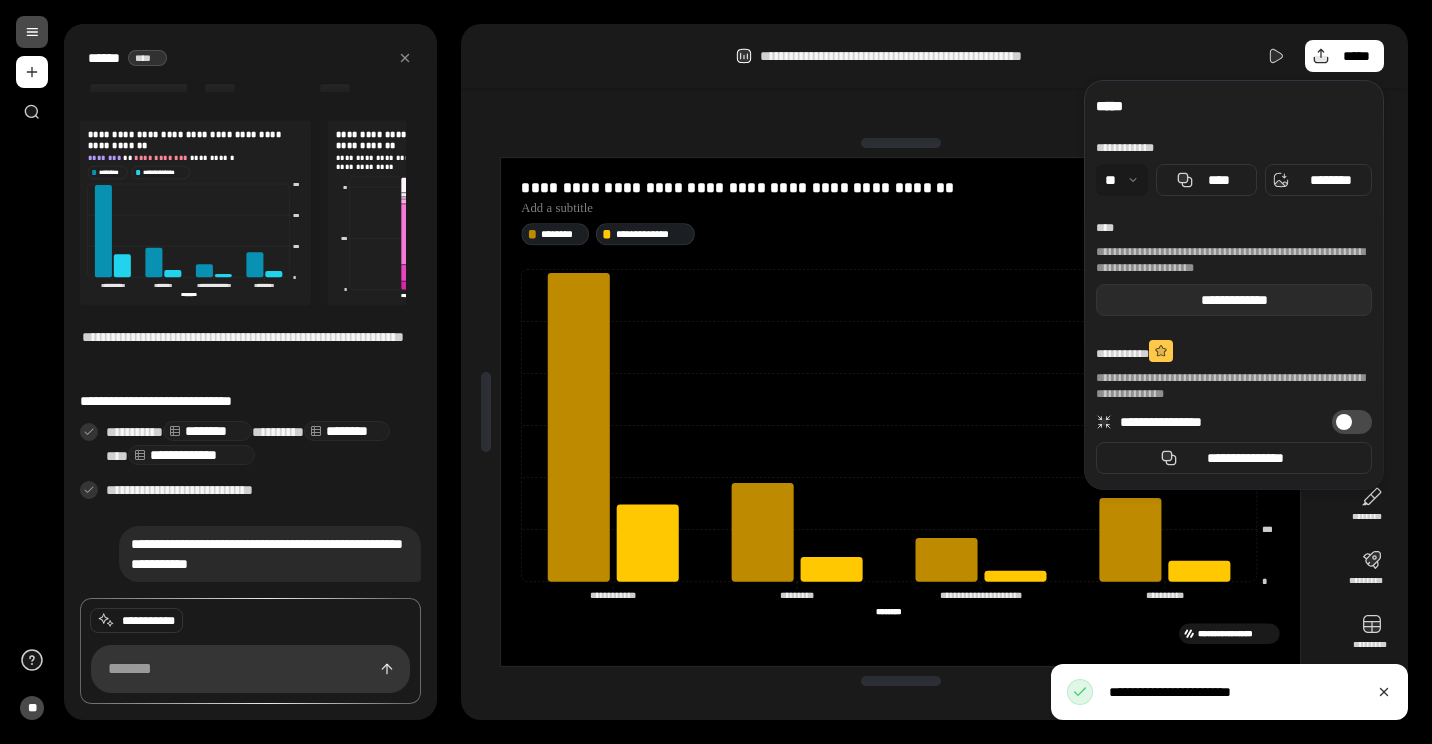 click on "**********" at bounding box center [1234, 300] 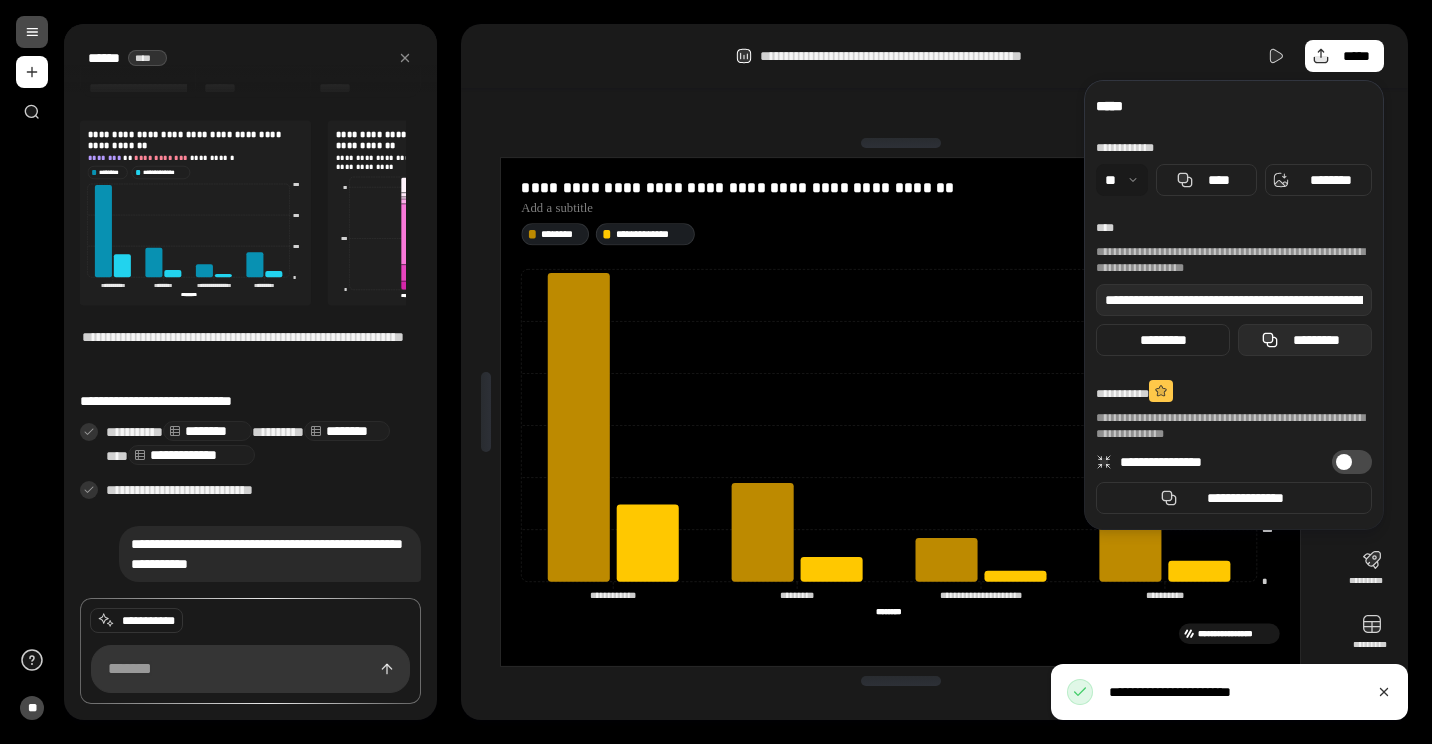 click on "*********" at bounding box center [1317, 340] 